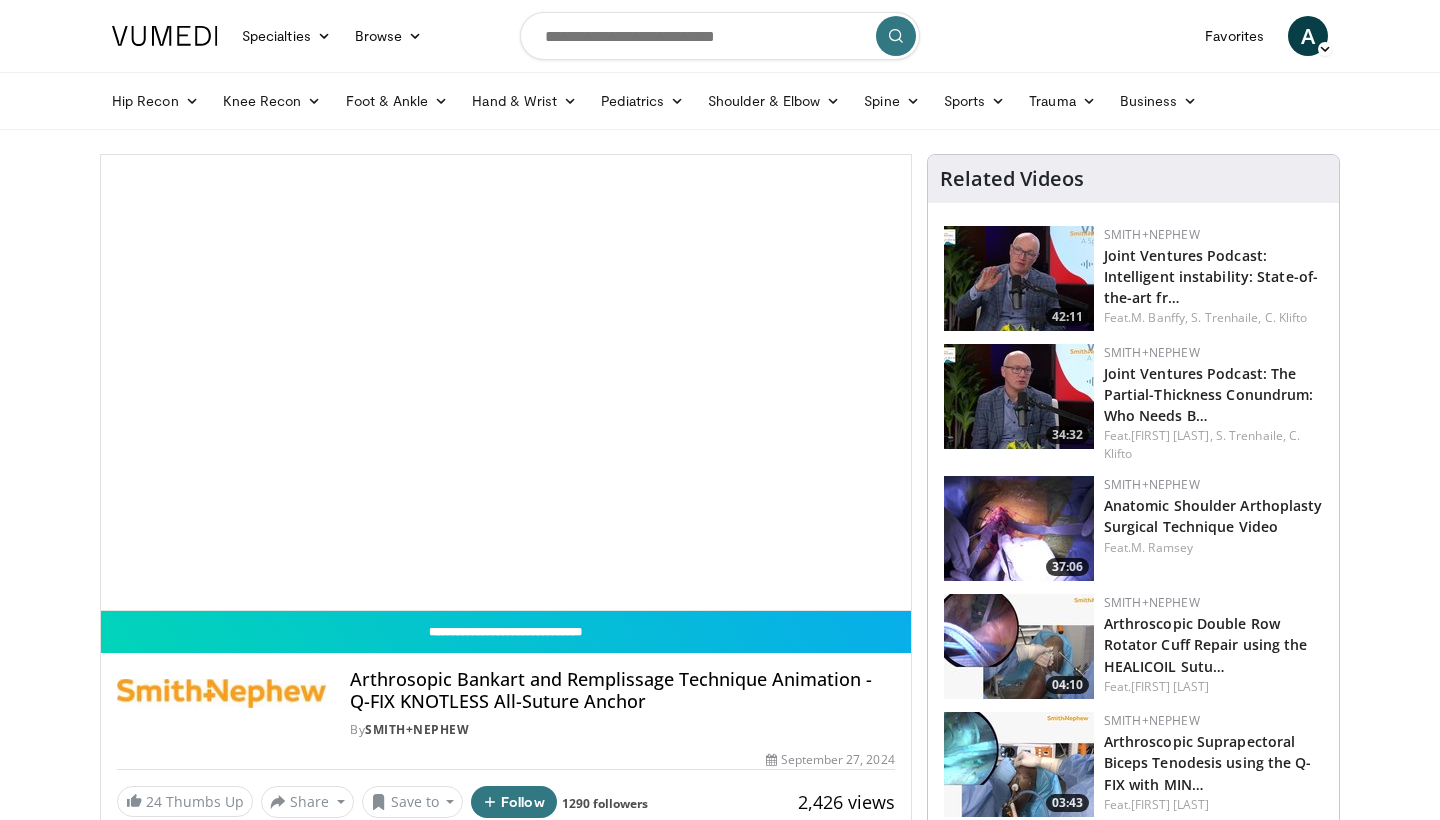 scroll, scrollTop: 0, scrollLeft: 0, axis: both 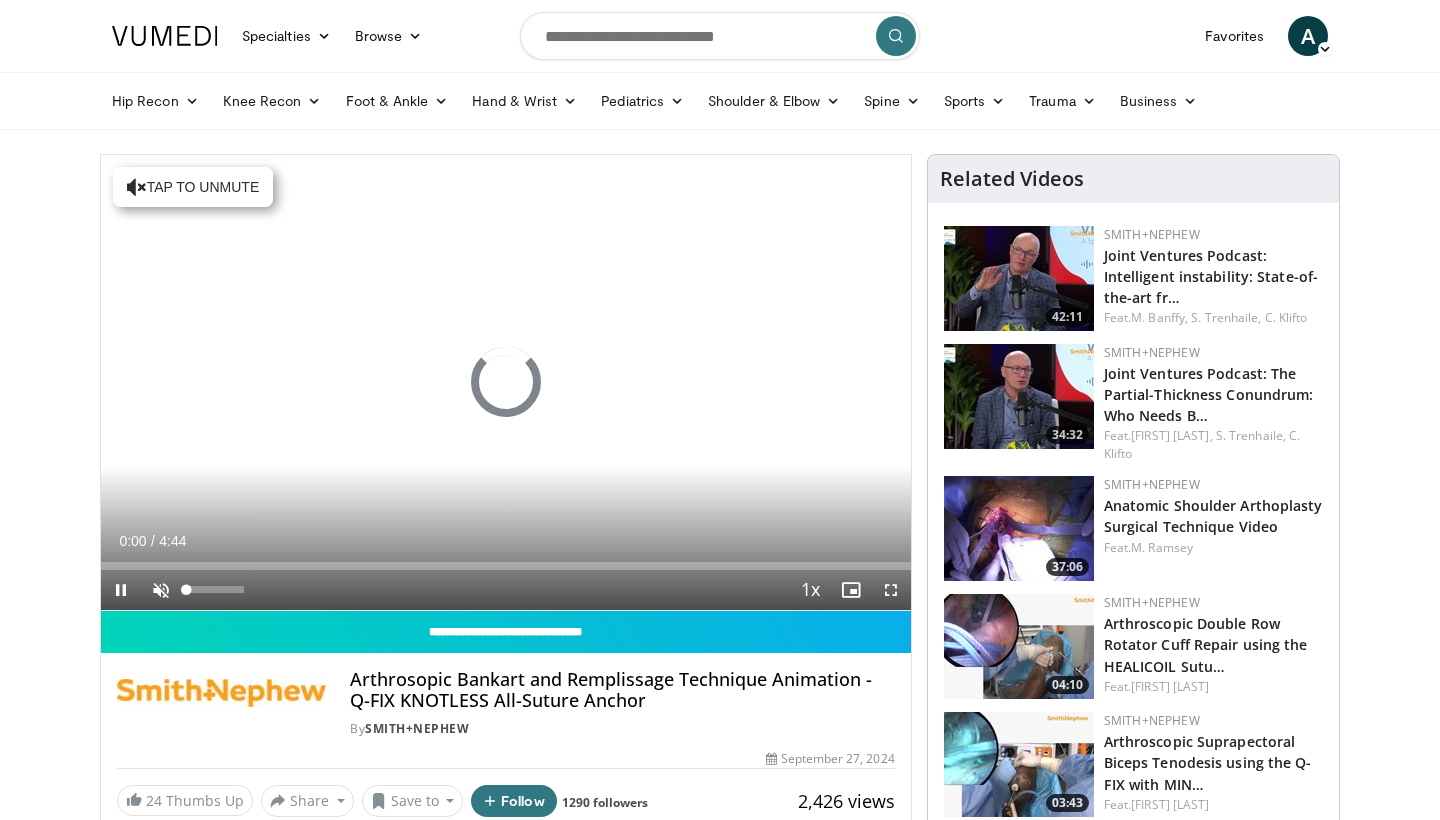 click at bounding box center (161, 590) 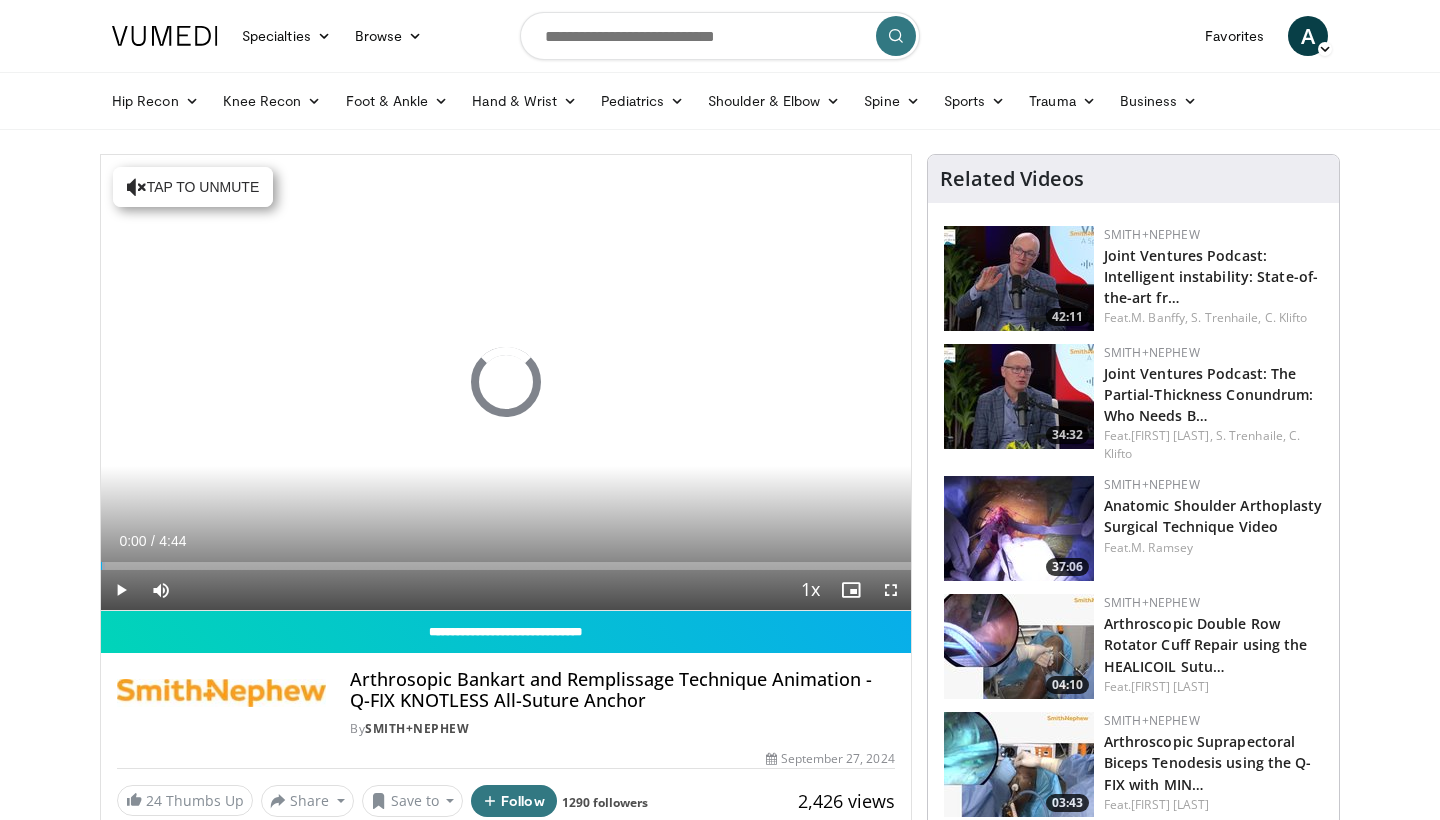 click at bounding box center [891, 590] 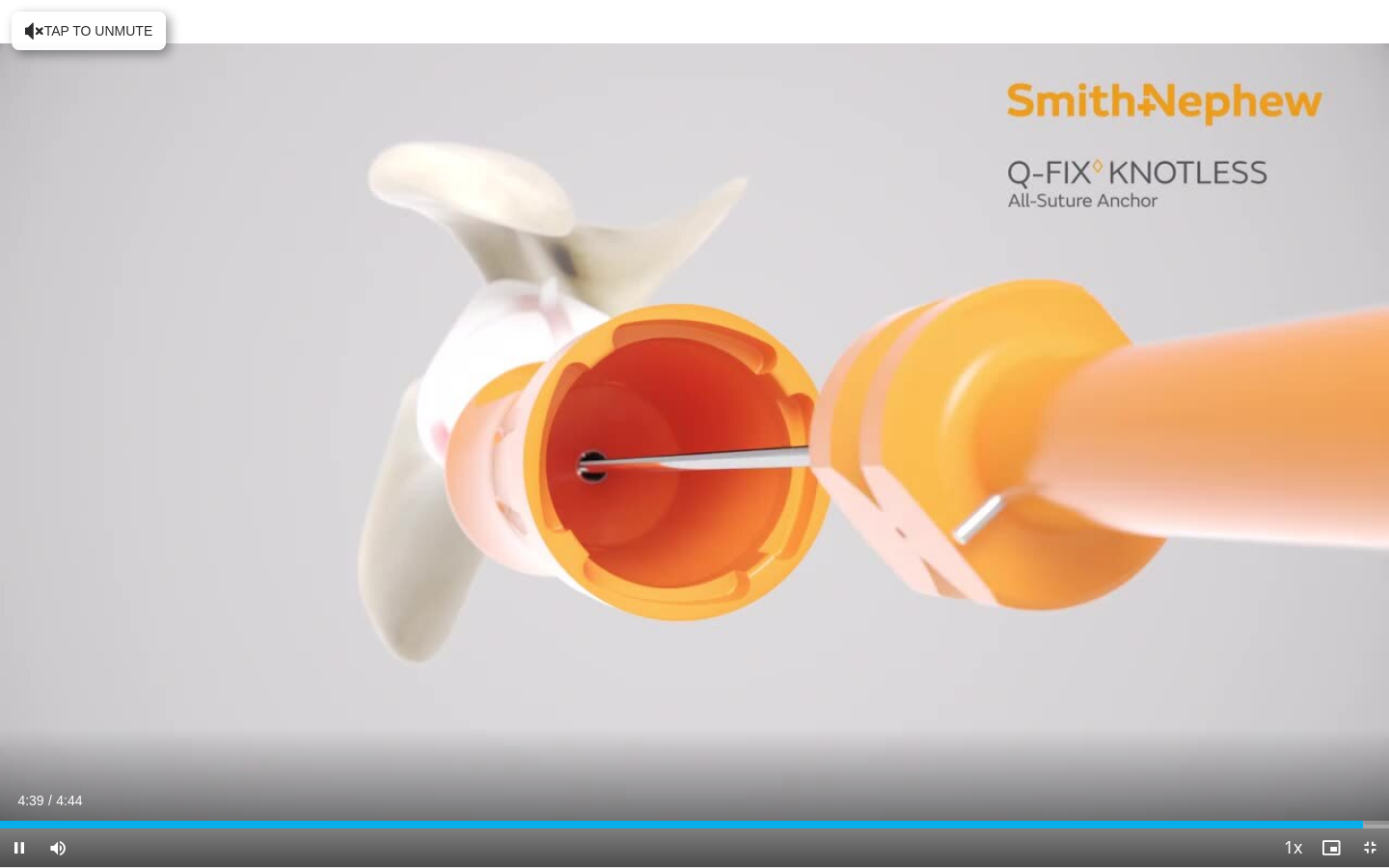 click at bounding box center [1370, 848] 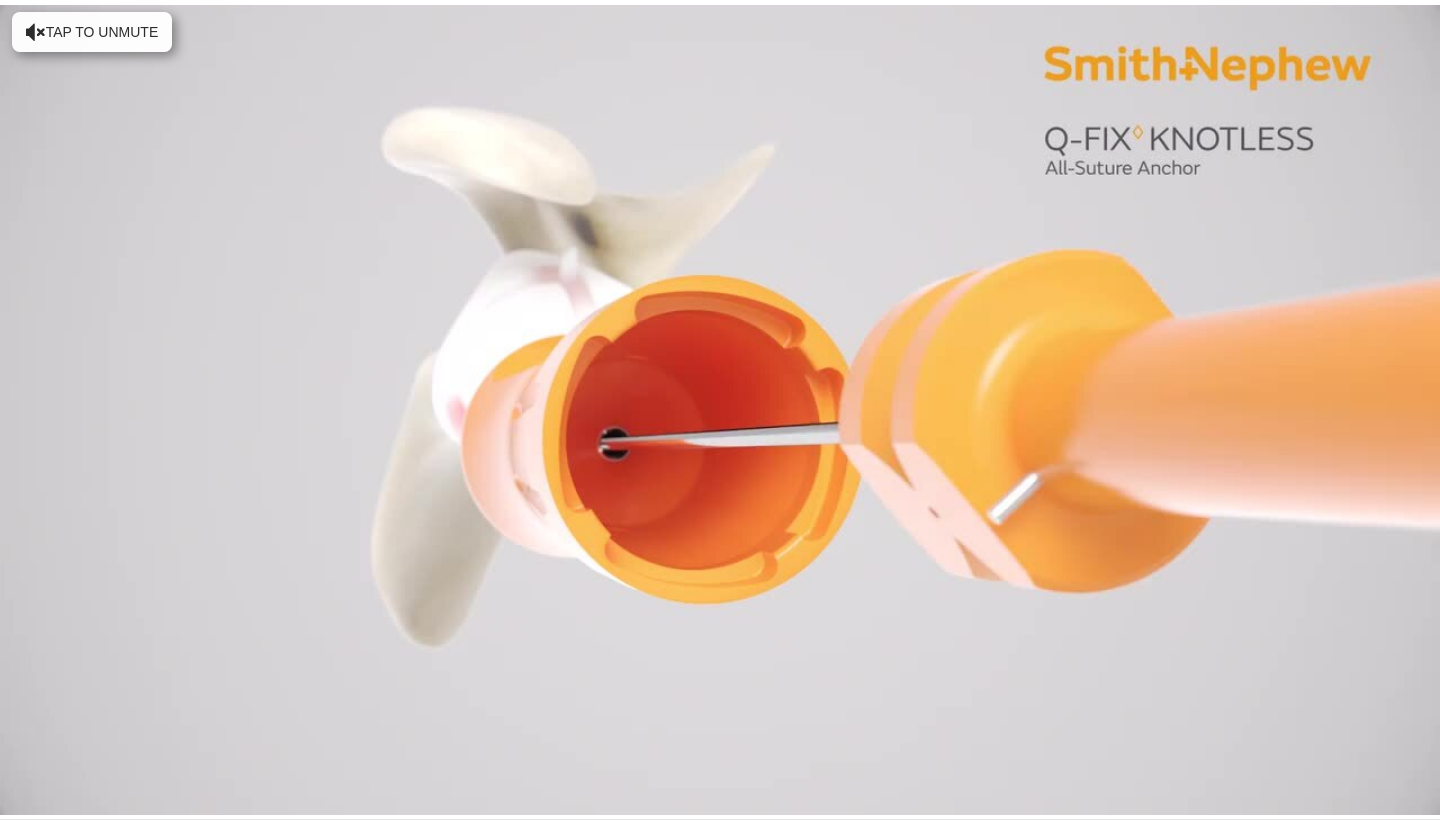 scroll, scrollTop: 295, scrollLeft: 0, axis: vertical 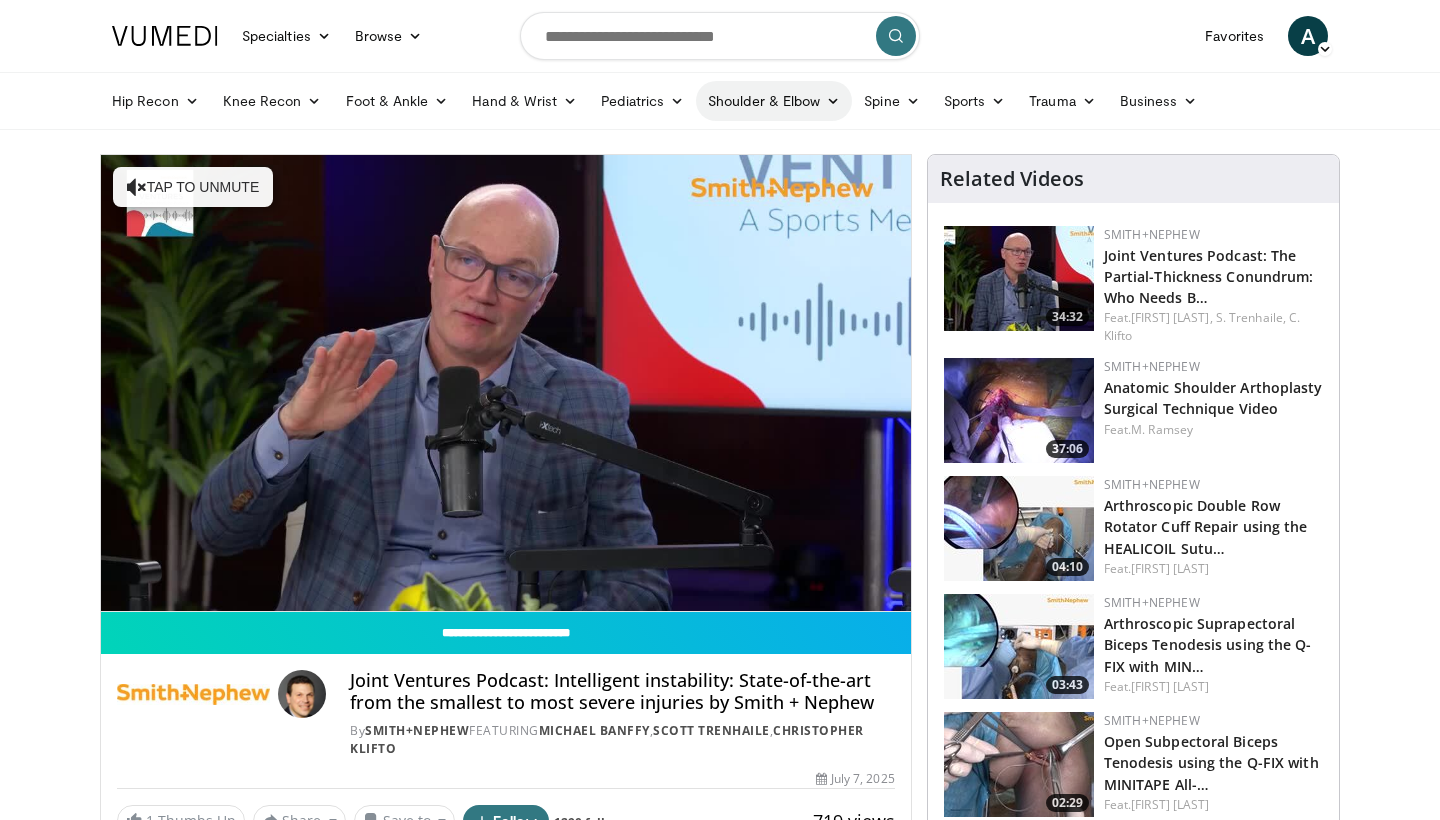 click on "Shoulder & Elbow" at bounding box center [774, 101] 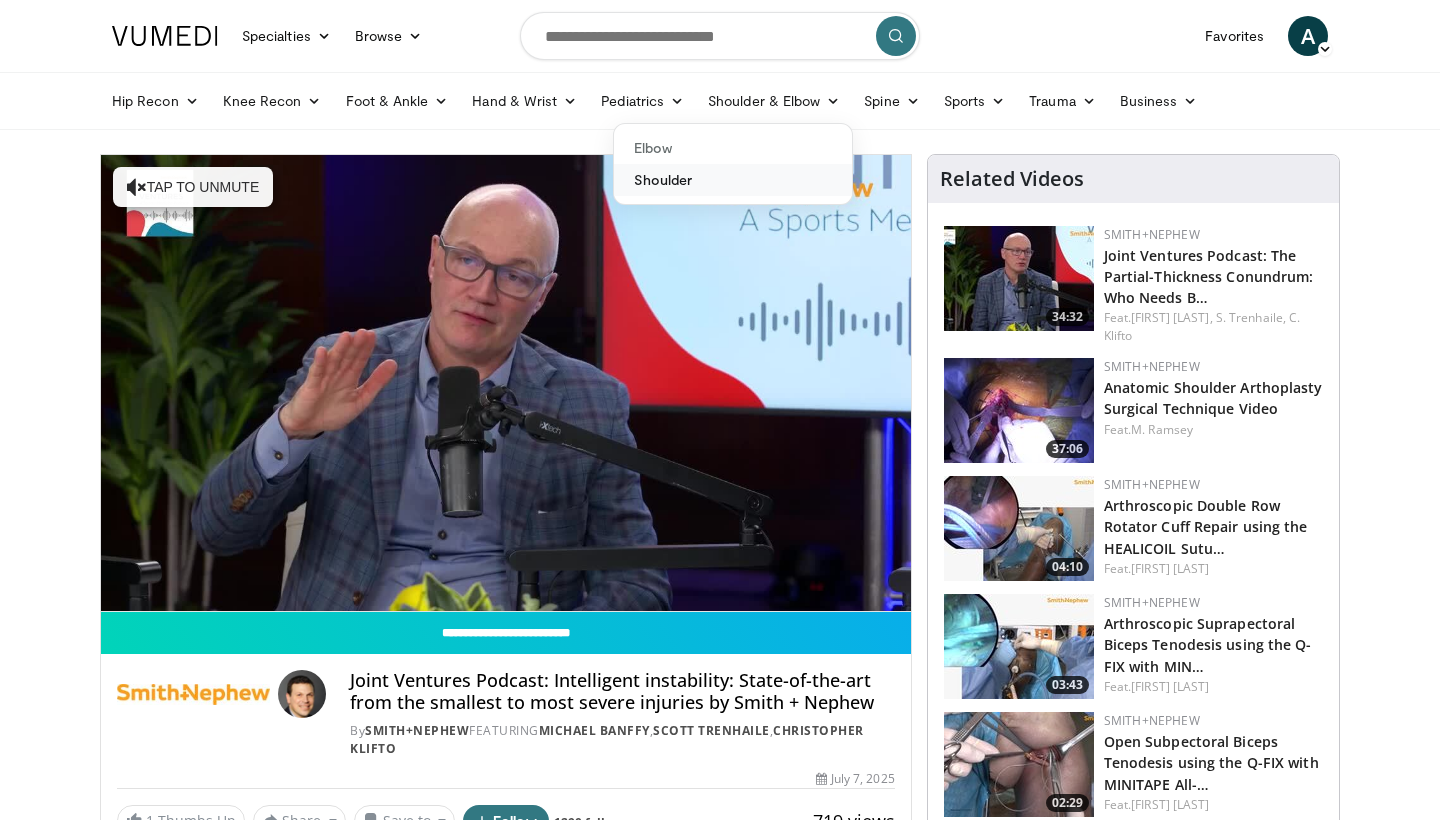 click on "Shoulder" at bounding box center (733, 180) 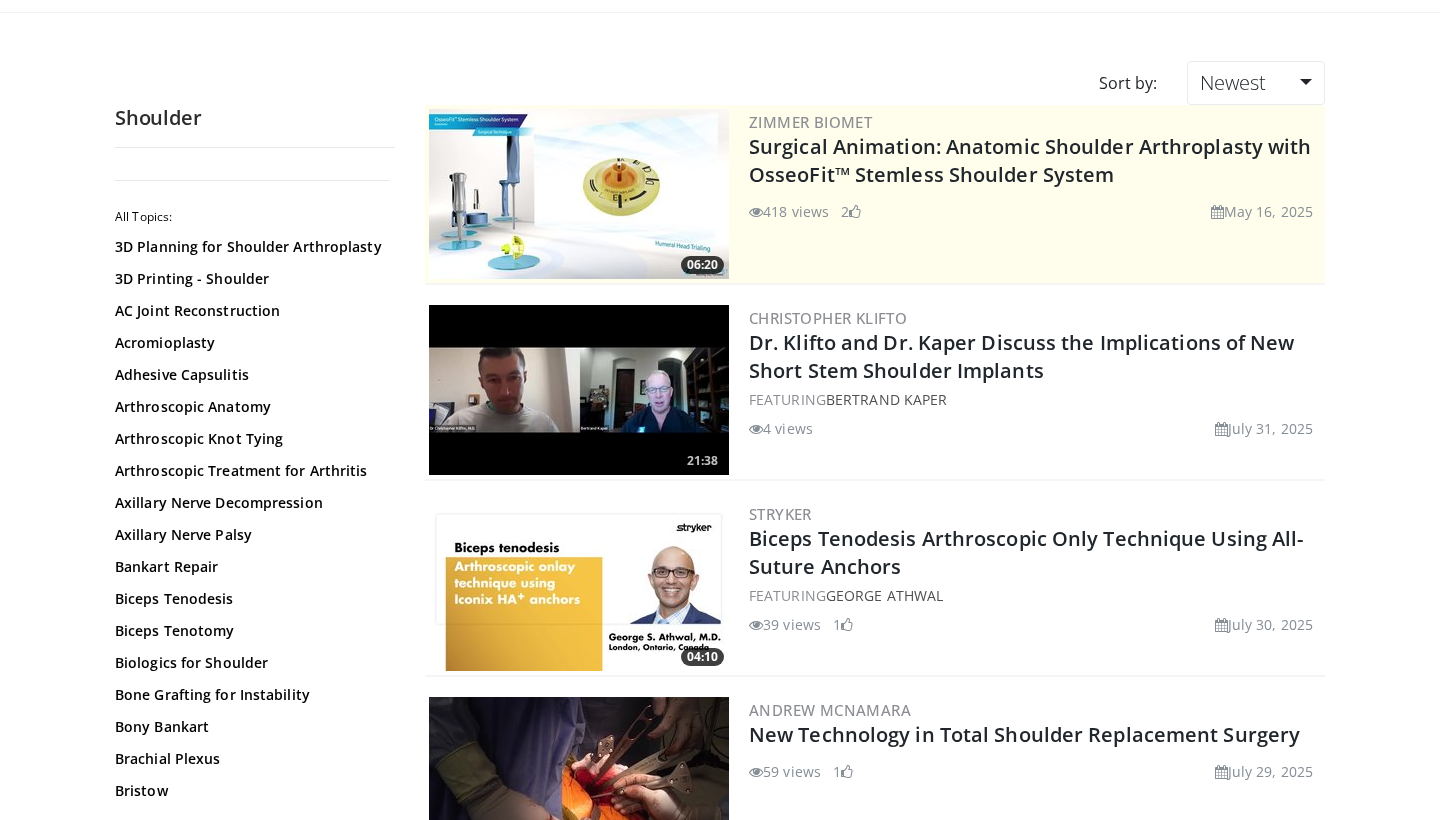 scroll, scrollTop: 121, scrollLeft: 0, axis: vertical 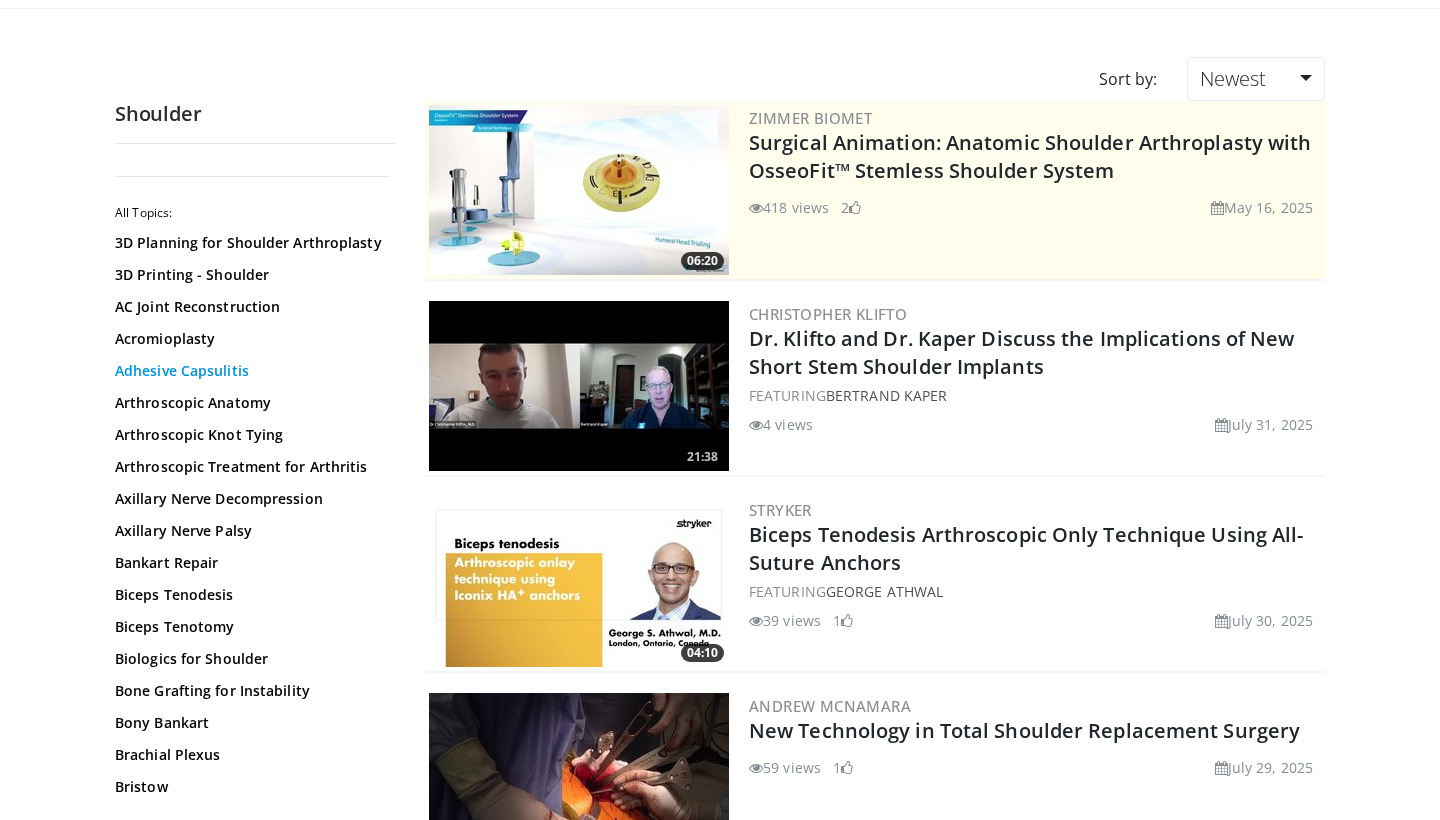 click on "Adhesive Capsulitis" at bounding box center (250, 371) 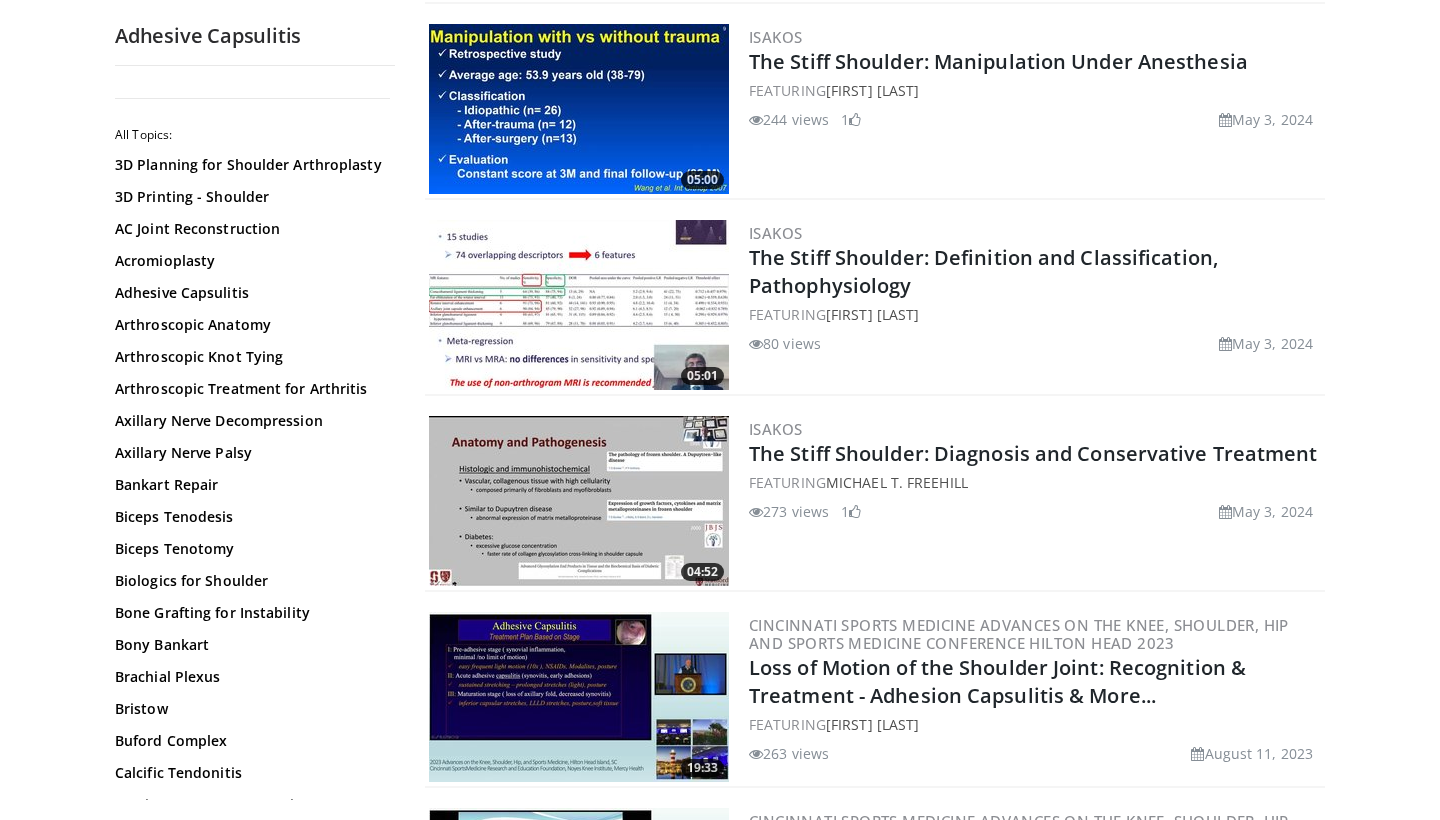 scroll, scrollTop: 987, scrollLeft: 0, axis: vertical 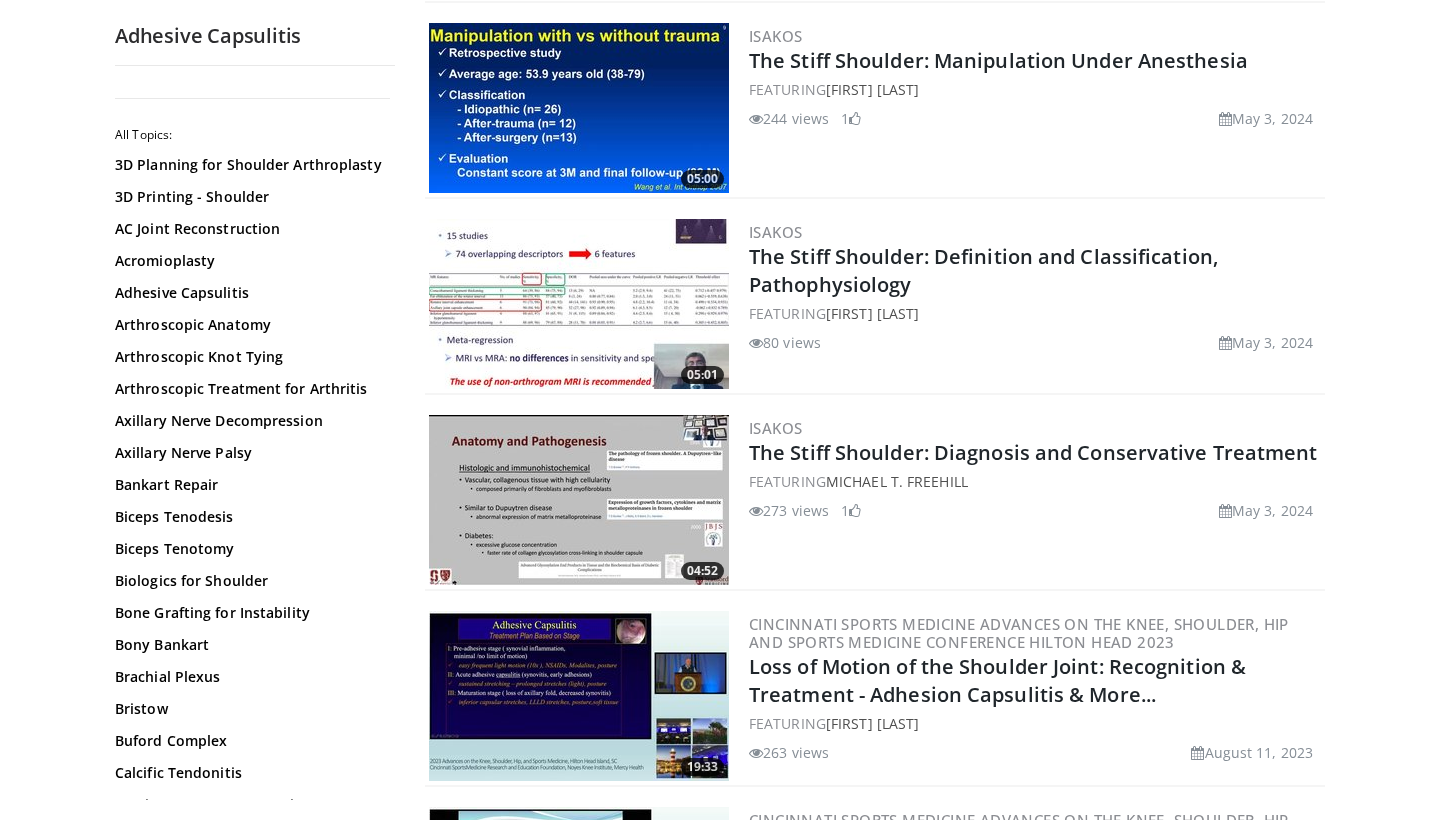 click at bounding box center (579, 500) 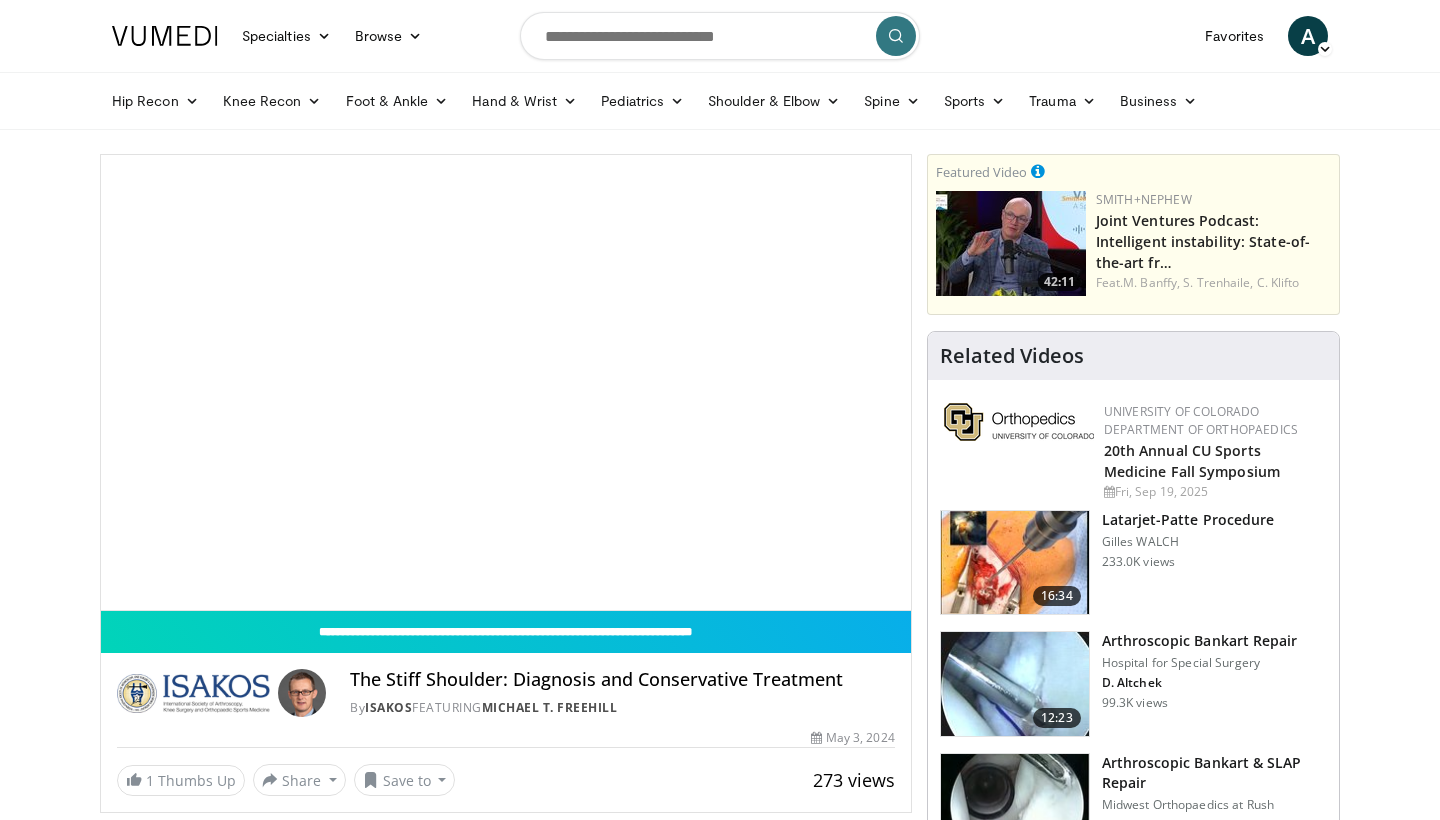 scroll, scrollTop: 0, scrollLeft: 0, axis: both 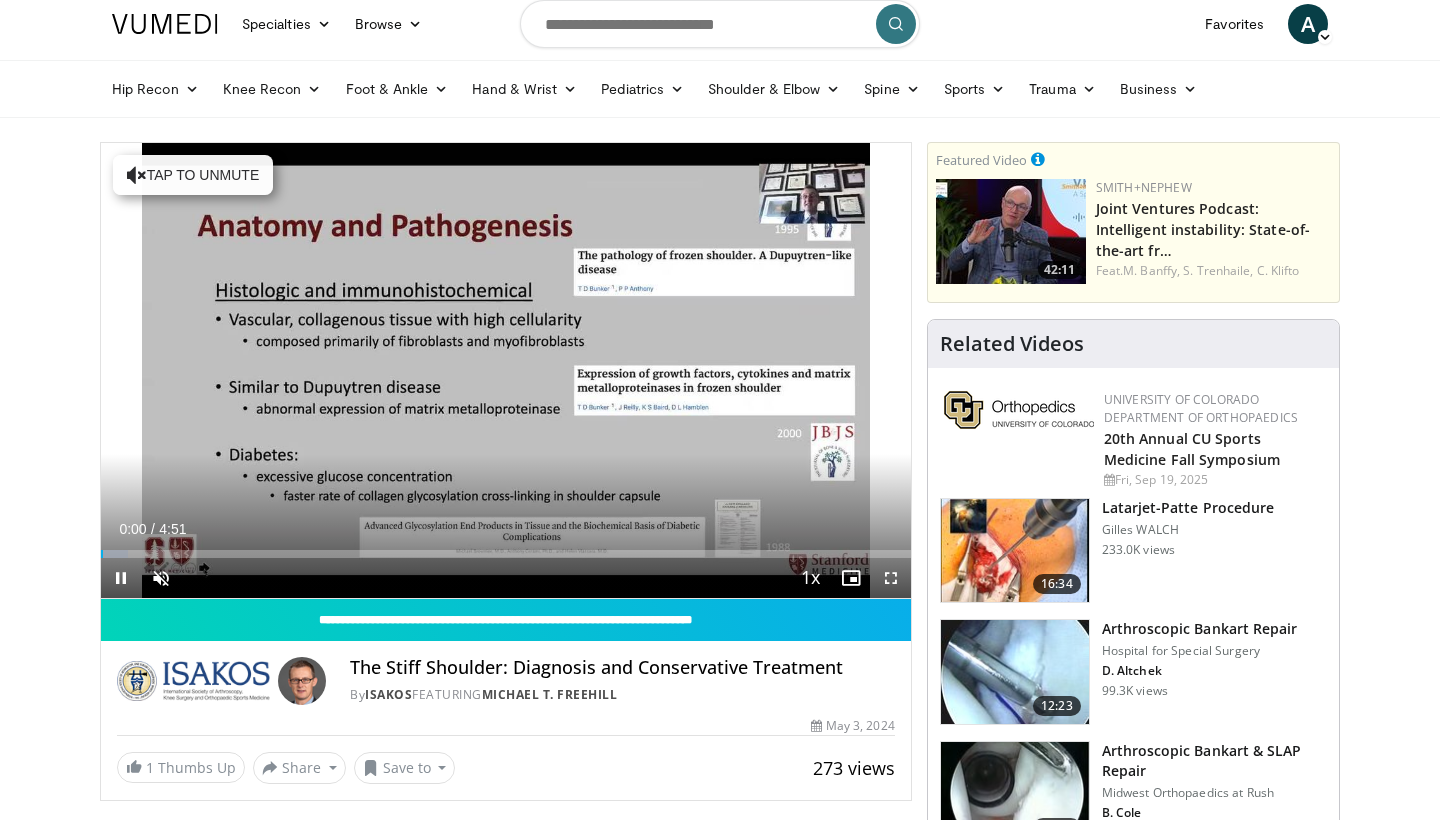 click at bounding box center [891, 578] 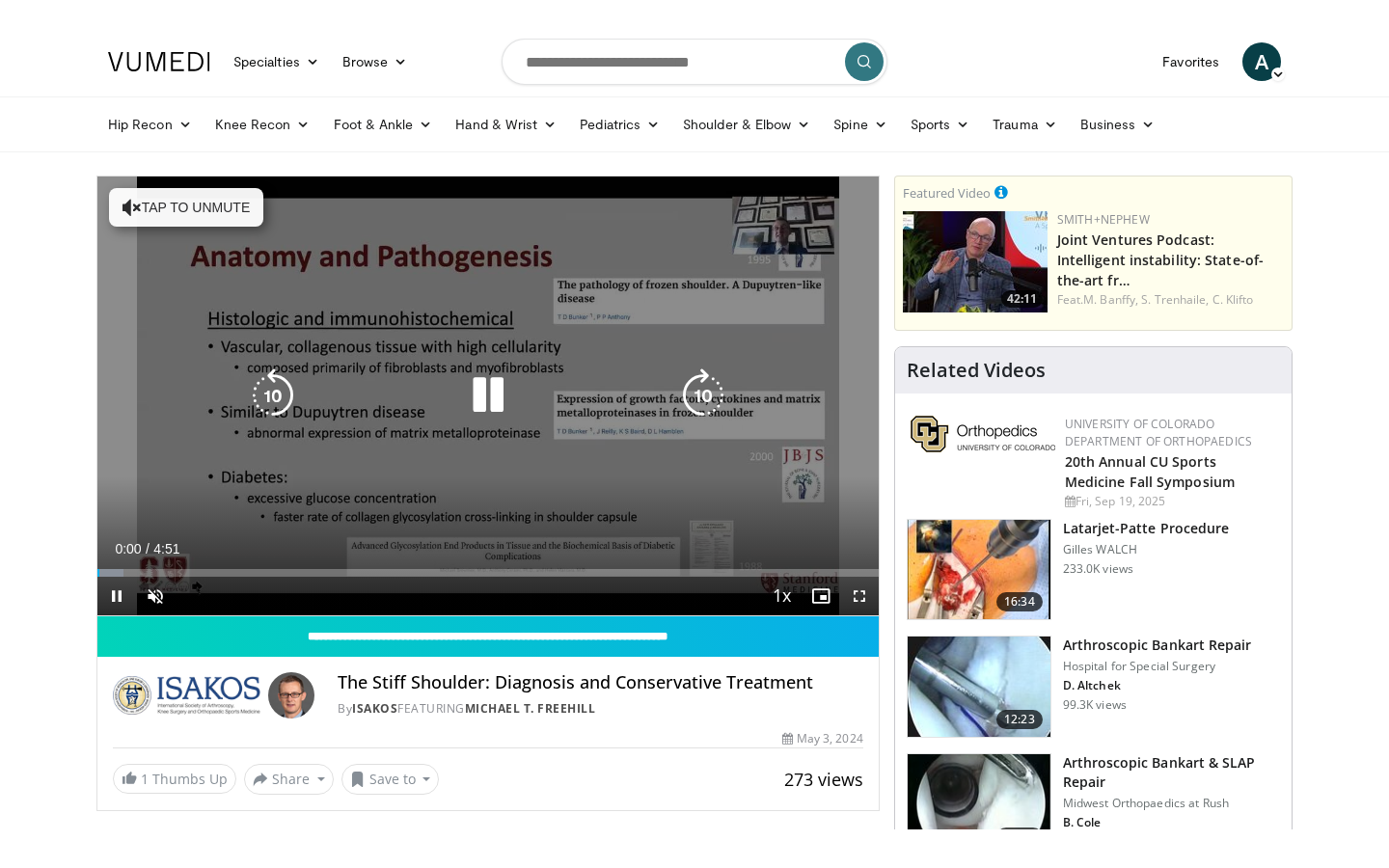 scroll, scrollTop: 0, scrollLeft: 0, axis: both 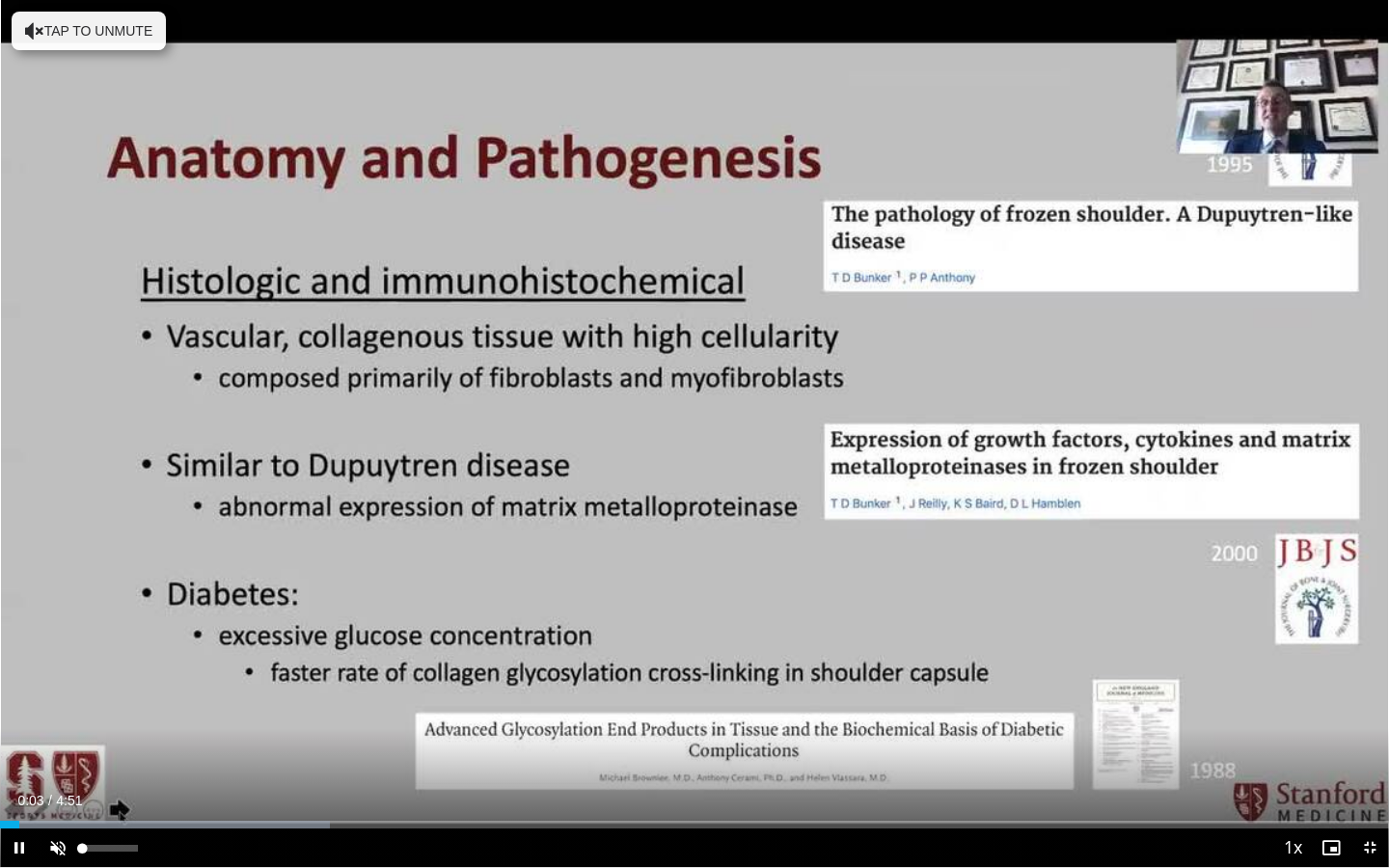 click at bounding box center (58, 848) 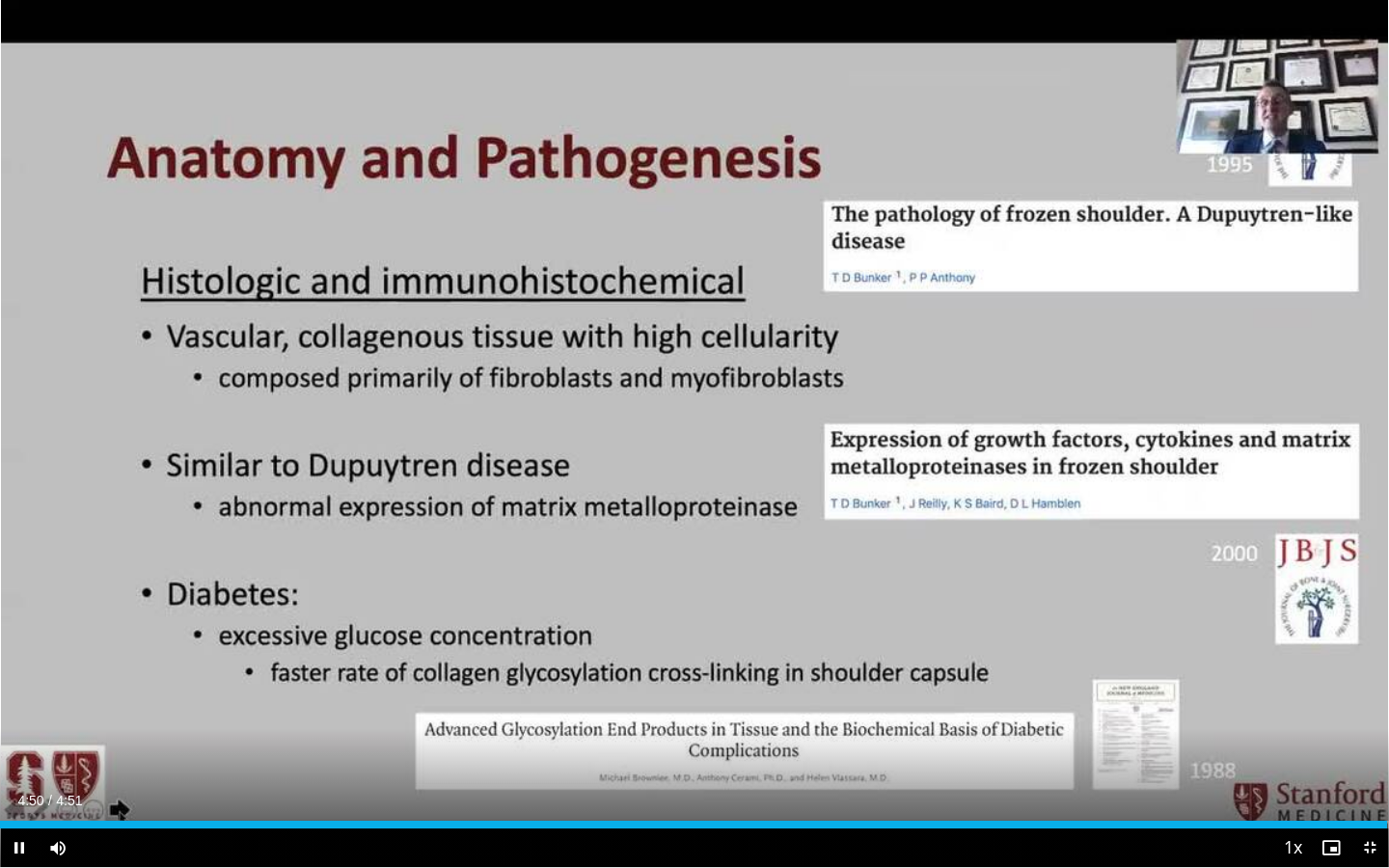 click at bounding box center (1370, 848) 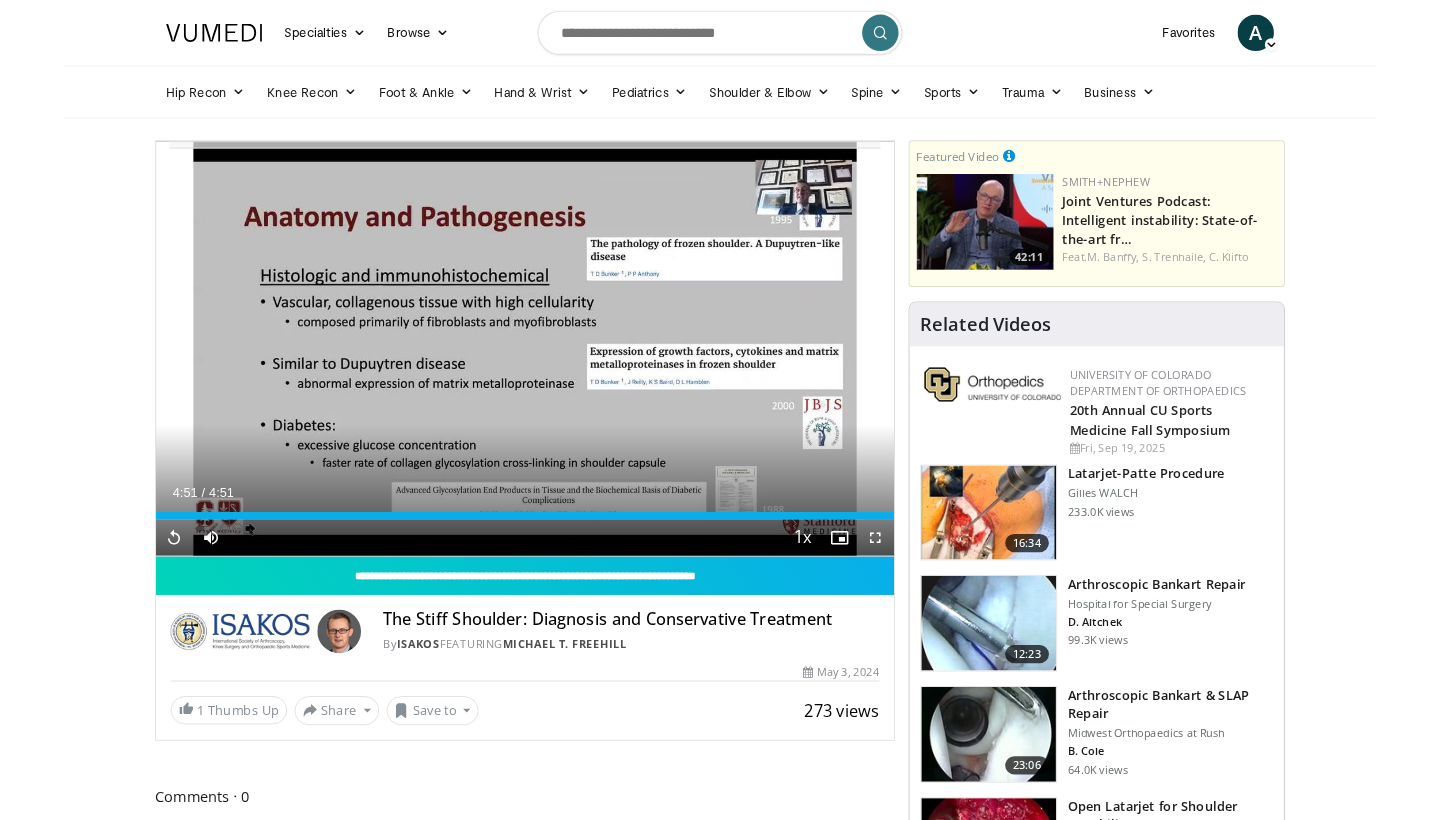 scroll, scrollTop: 12, scrollLeft: 0, axis: vertical 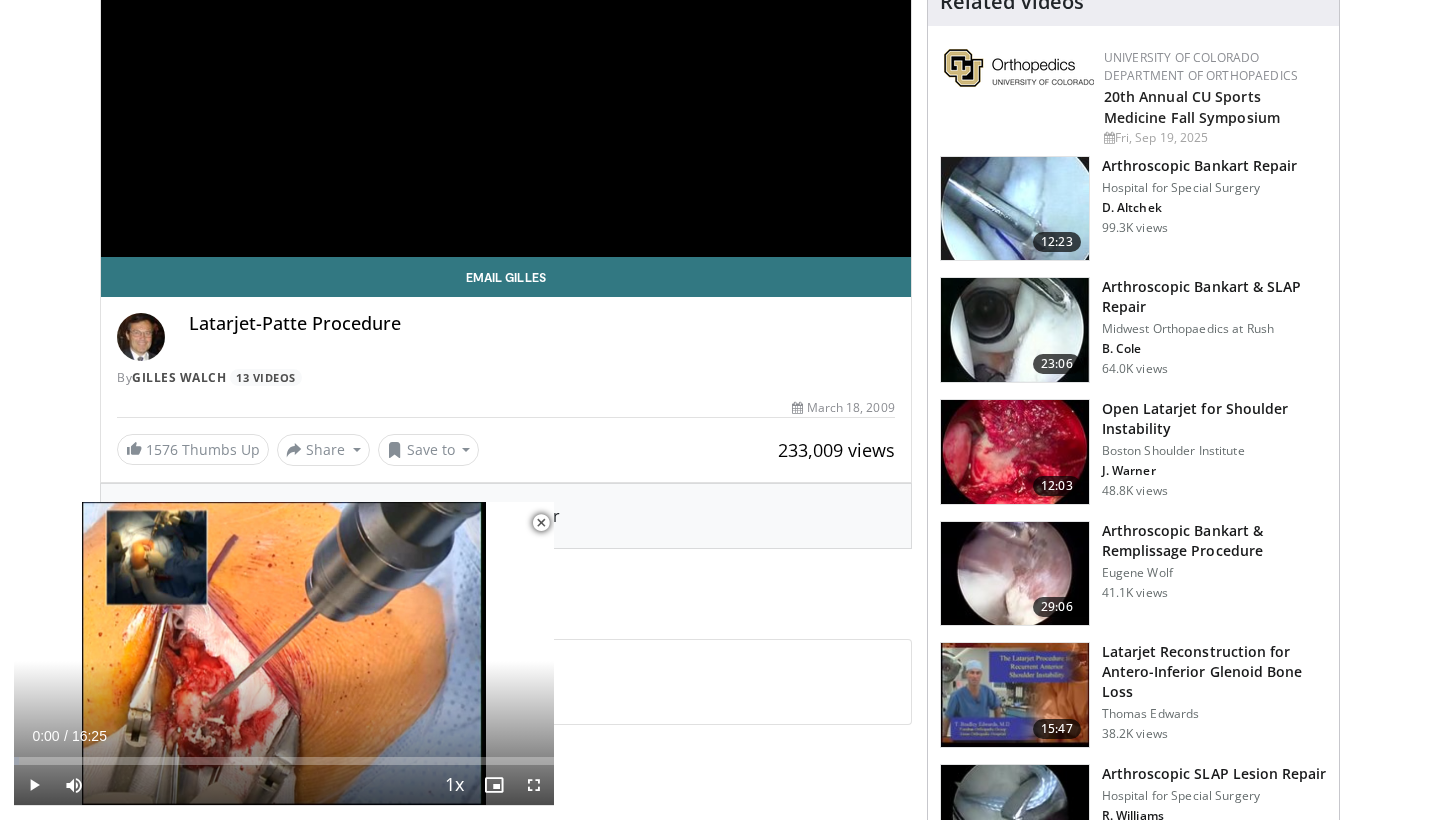 click at bounding box center [541, 523] 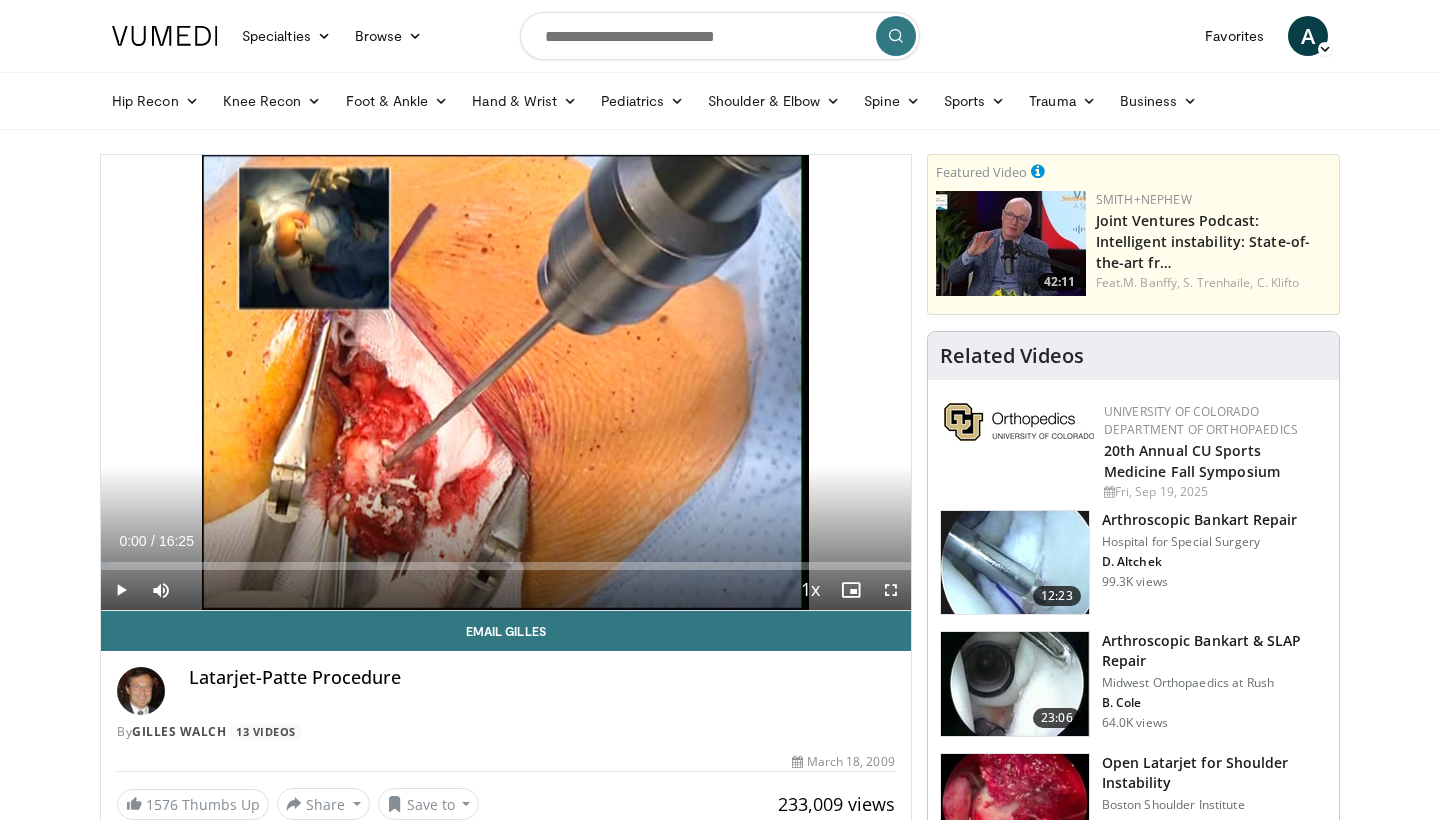 scroll, scrollTop: 0, scrollLeft: 0, axis: both 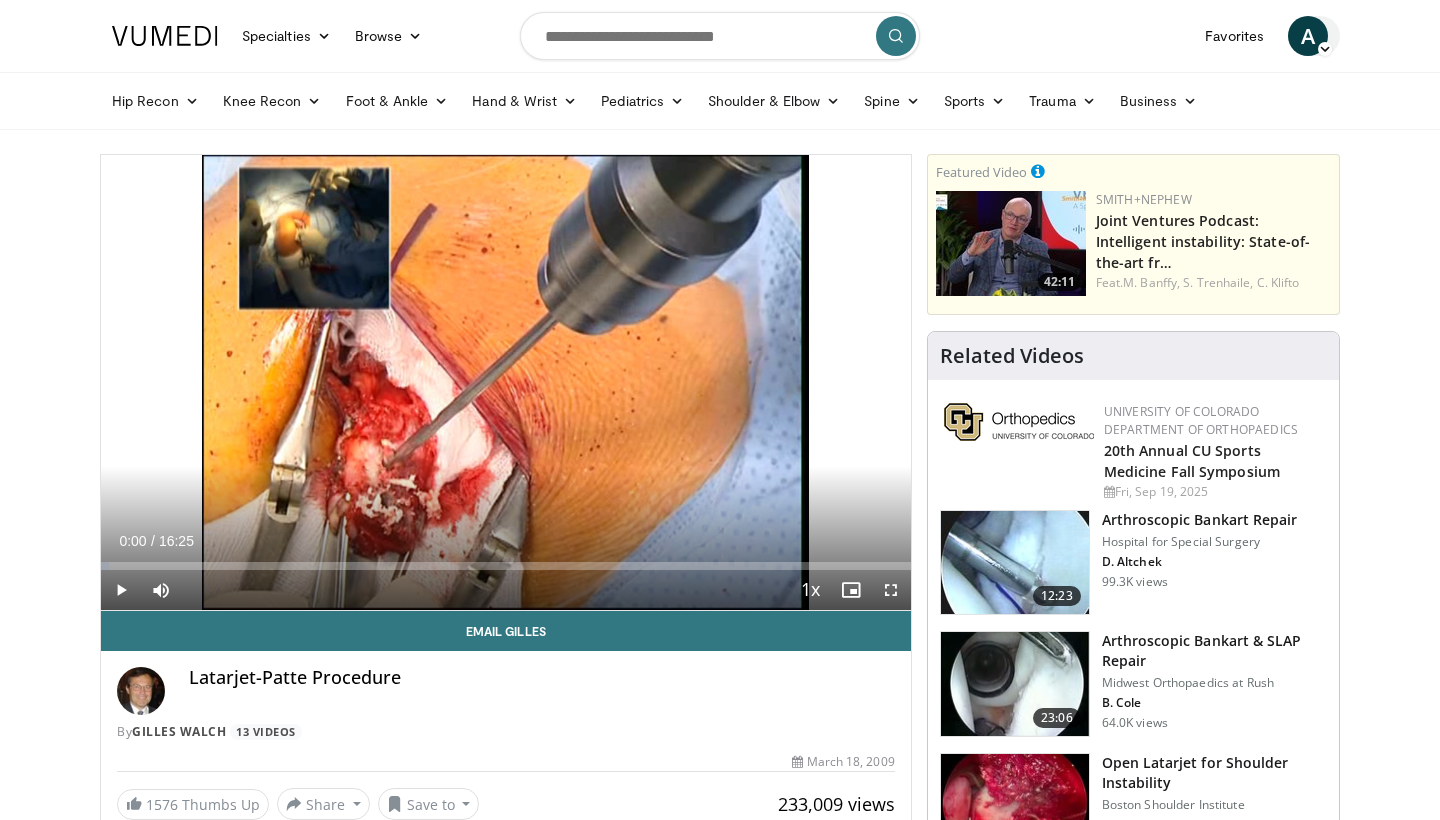click on "A" at bounding box center (1308, 36) 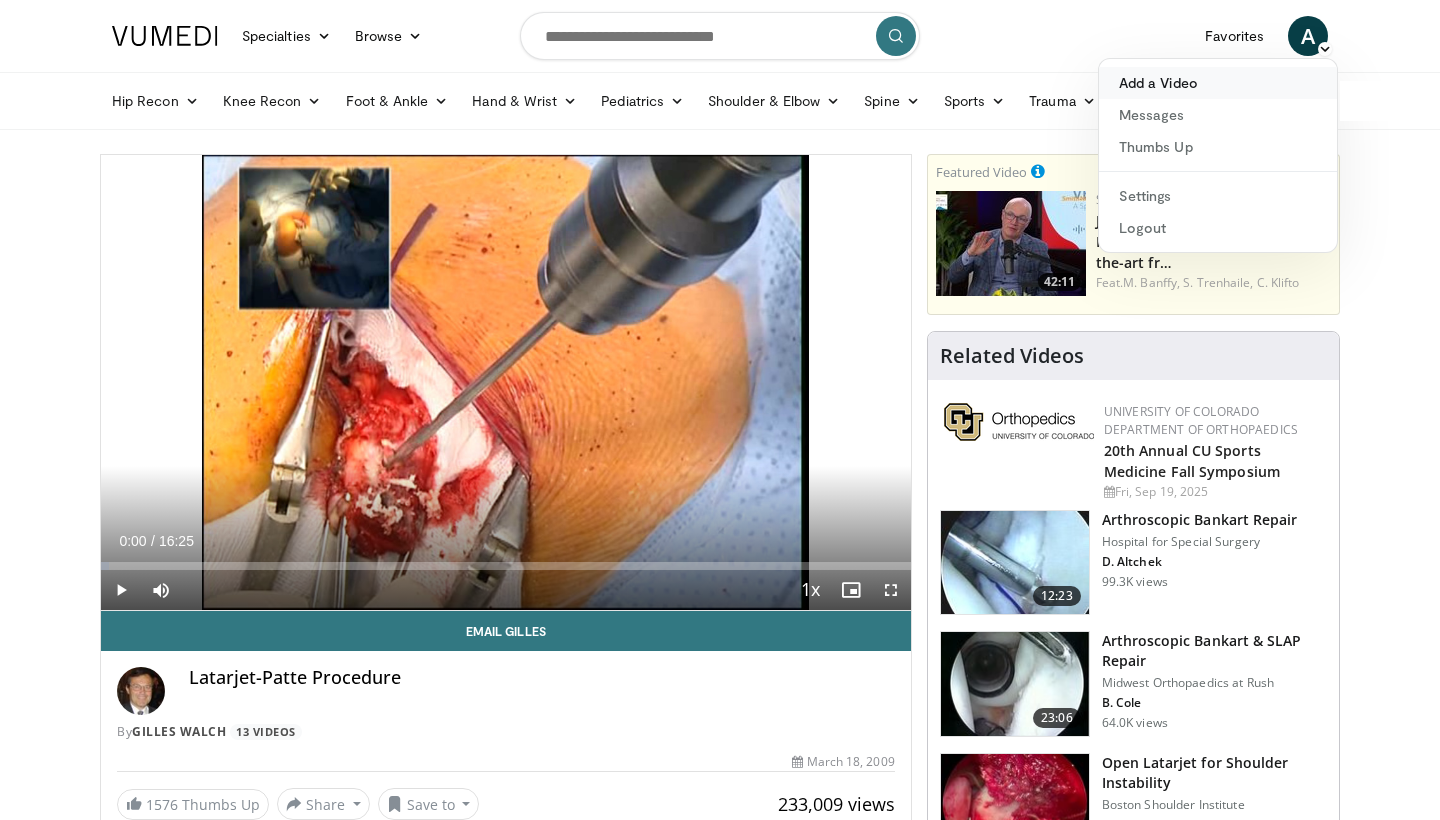 click on "Add a Video" at bounding box center [1218, 83] 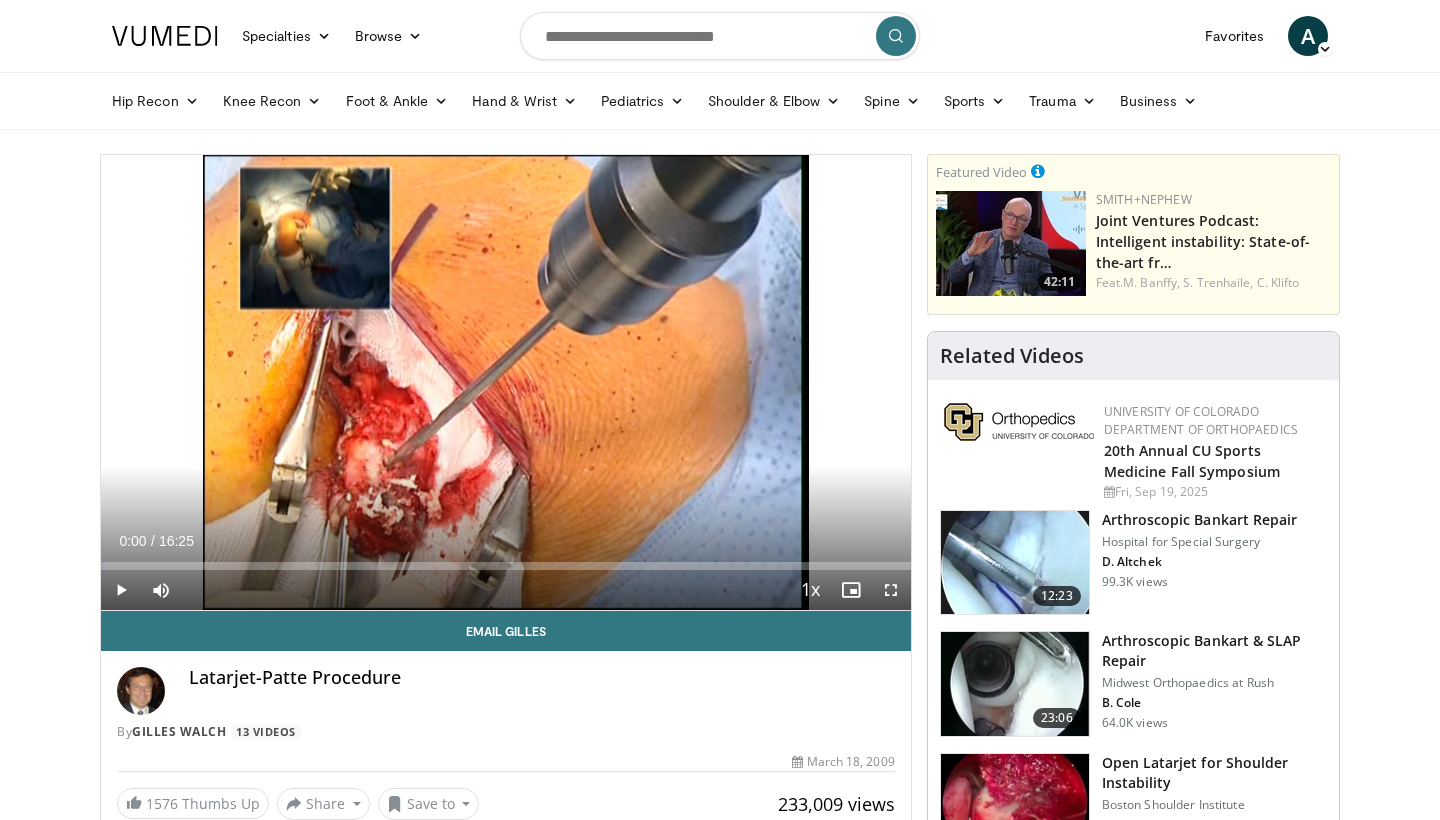 scroll, scrollTop: 0, scrollLeft: 0, axis: both 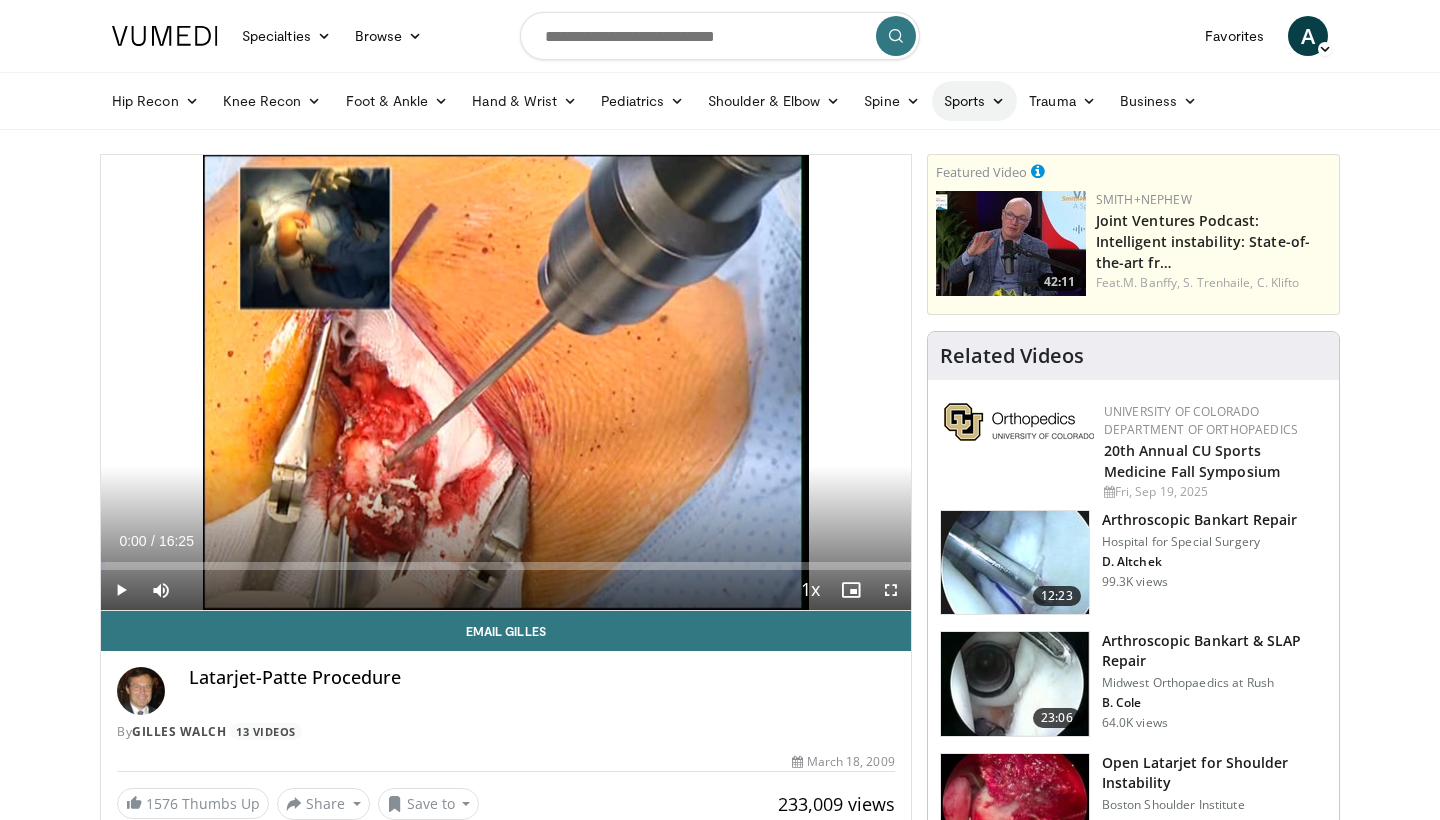 click on "Sports" at bounding box center [975, 101] 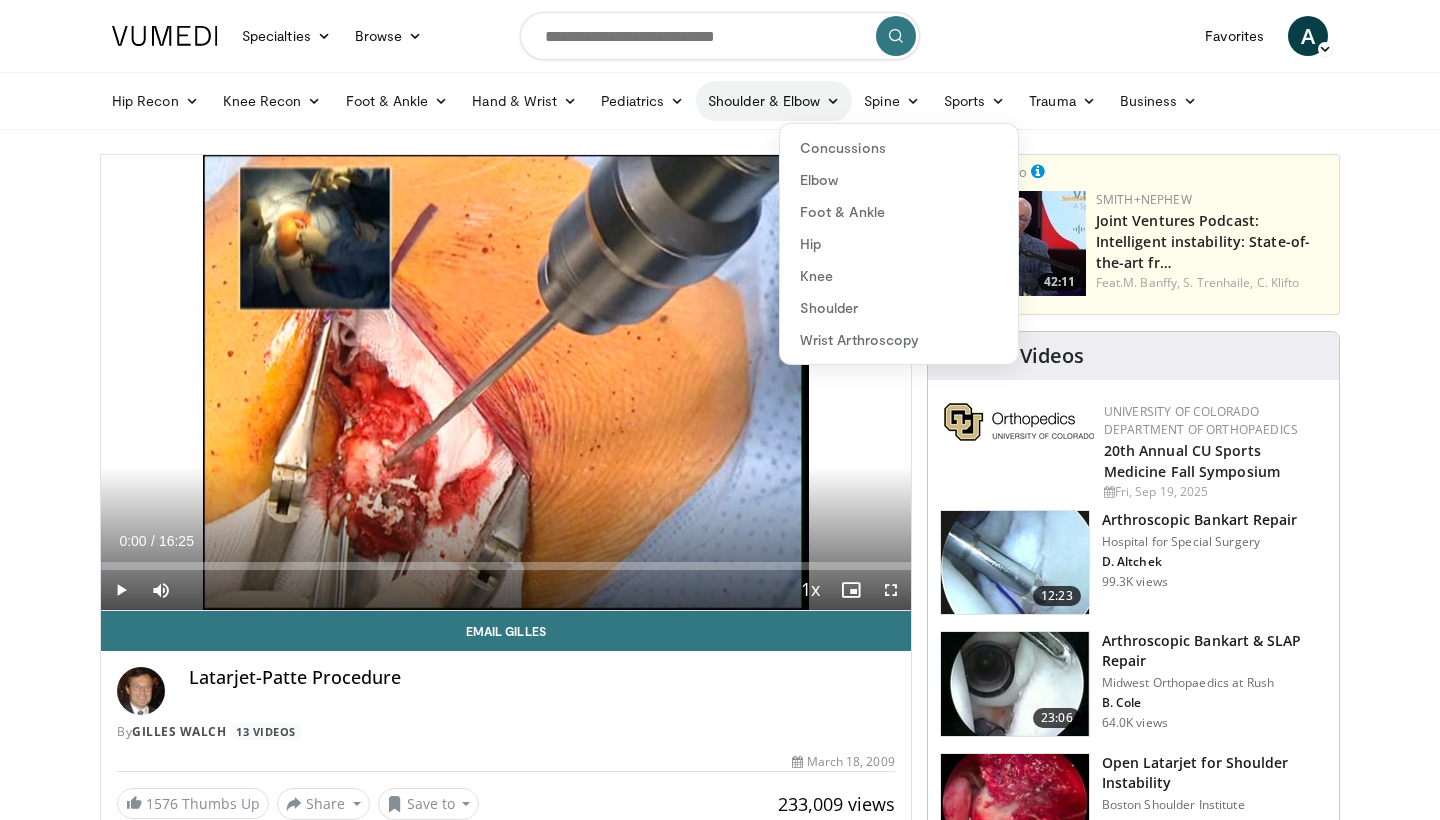 click on "Shoulder & Elbow" at bounding box center (774, 101) 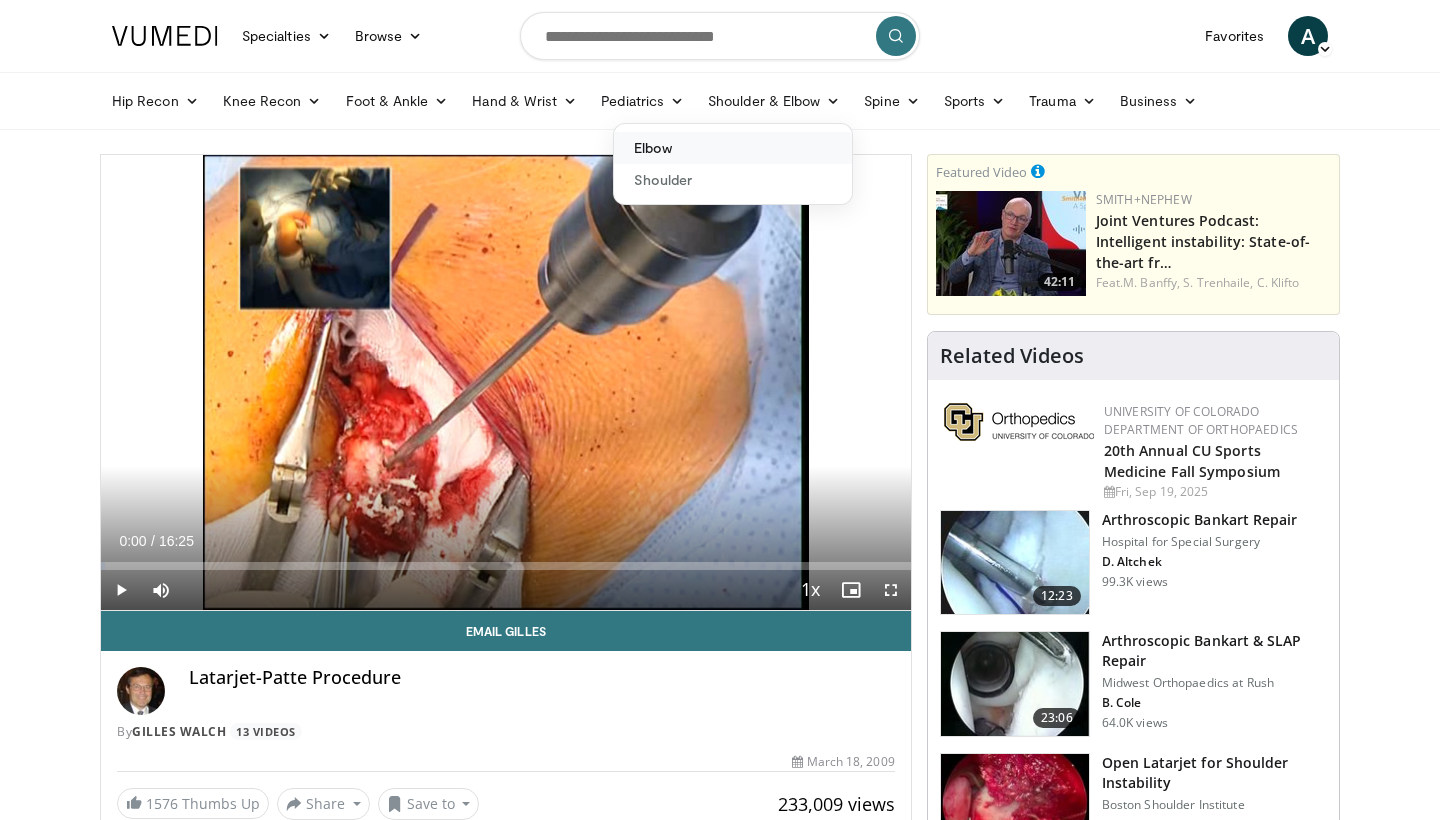 click on "Elbow" at bounding box center (733, 148) 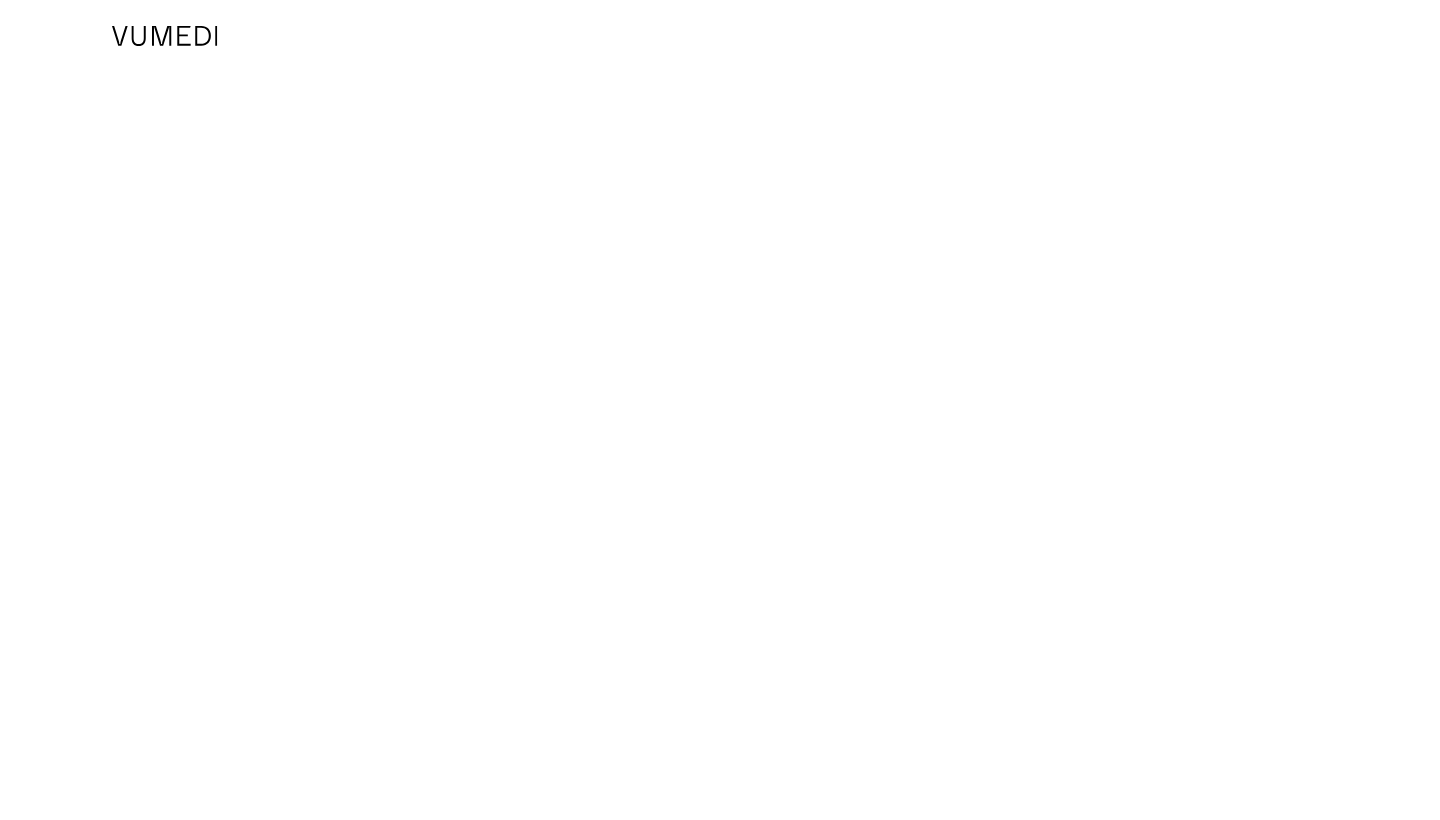 scroll, scrollTop: 0, scrollLeft: 0, axis: both 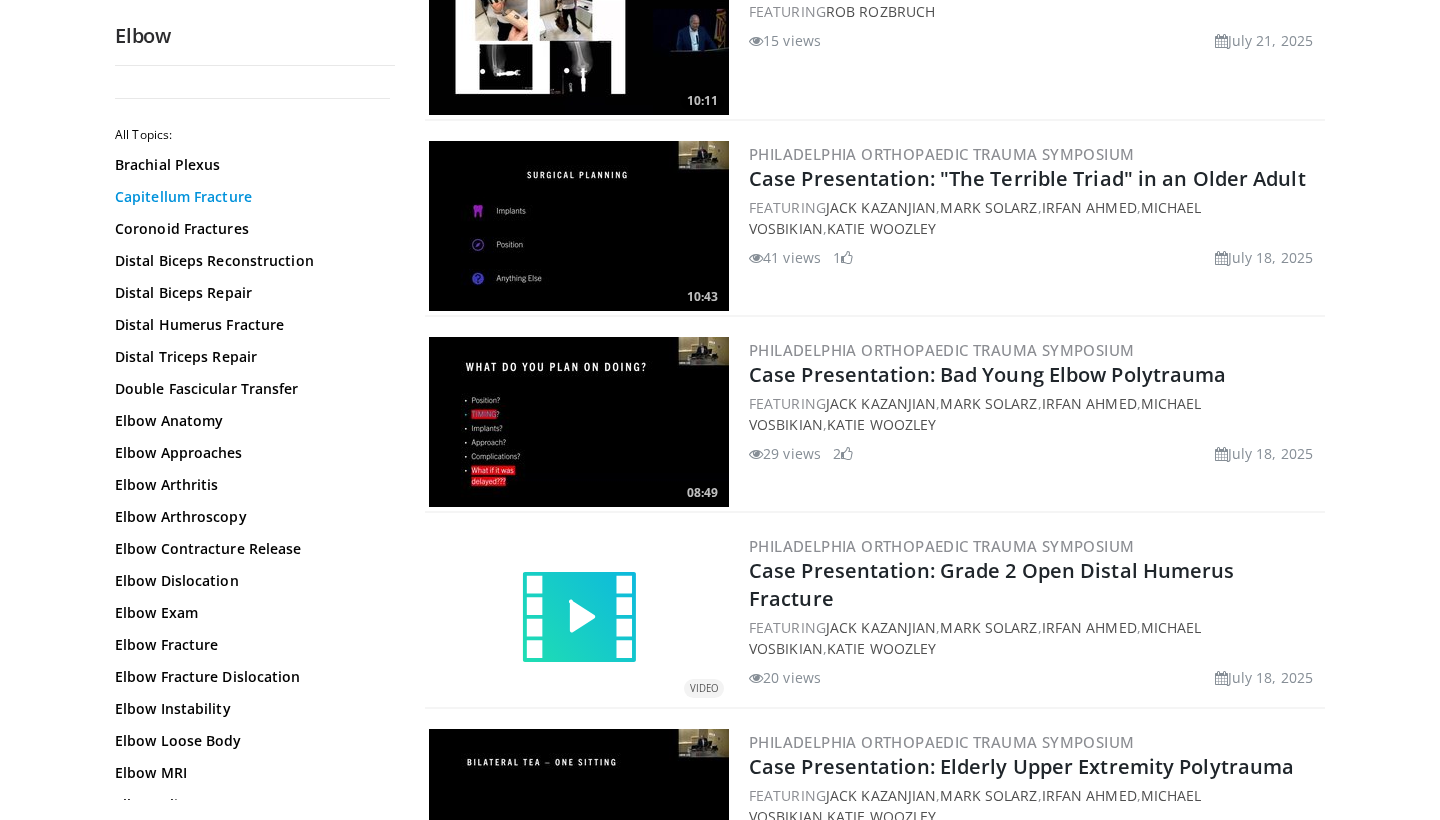 click on "Capitellum Fracture" at bounding box center [250, 197] 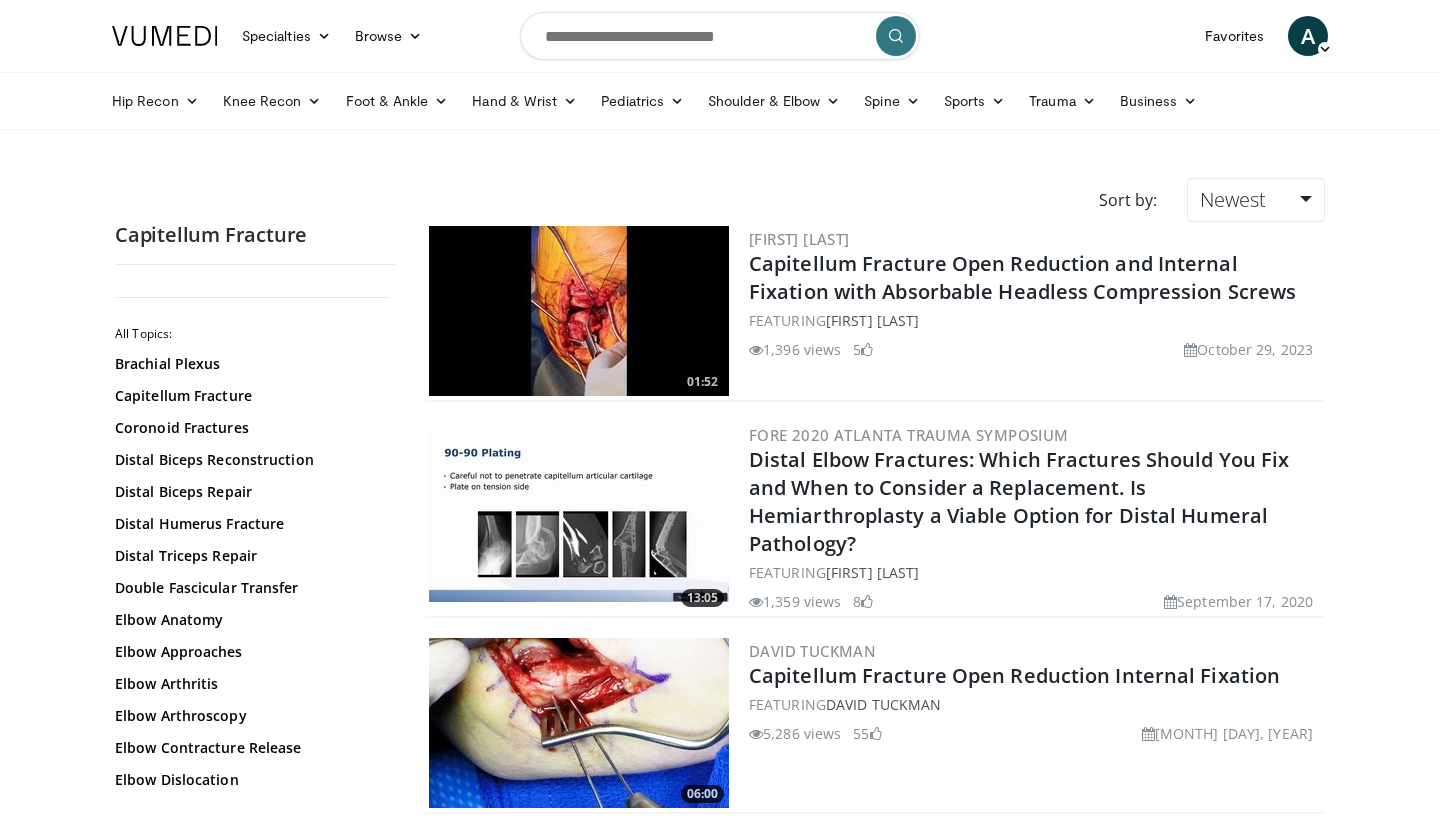 scroll, scrollTop: 0, scrollLeft: 0, axis: both 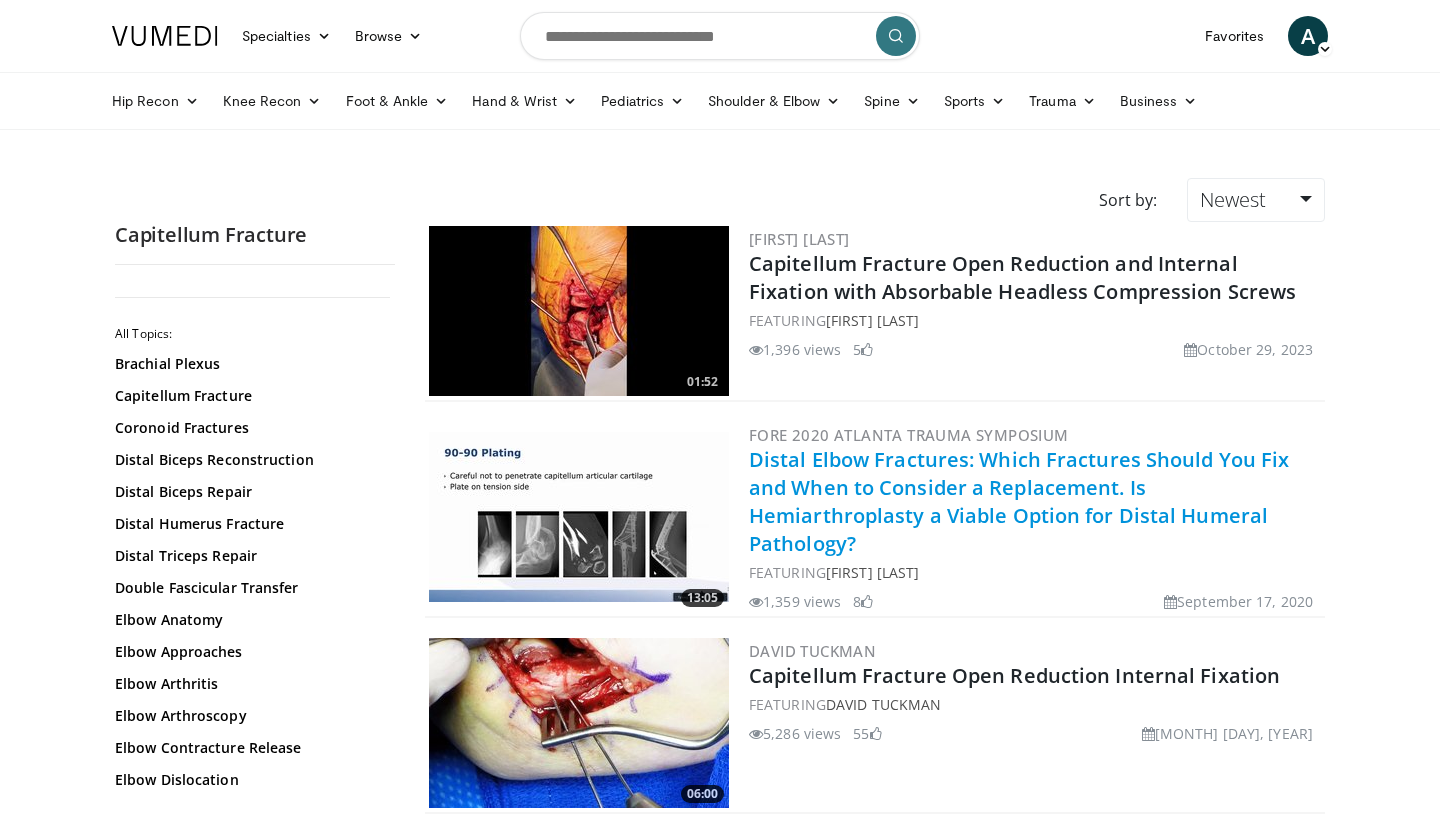 click on "Distal Elbow Fractures: Which Fractures Should You Fix and When to Consider a Replacement. Is Hemiarthroplasty a Viable Option for Distal Humeral Pathology?" at bounding box center [1019, 501] 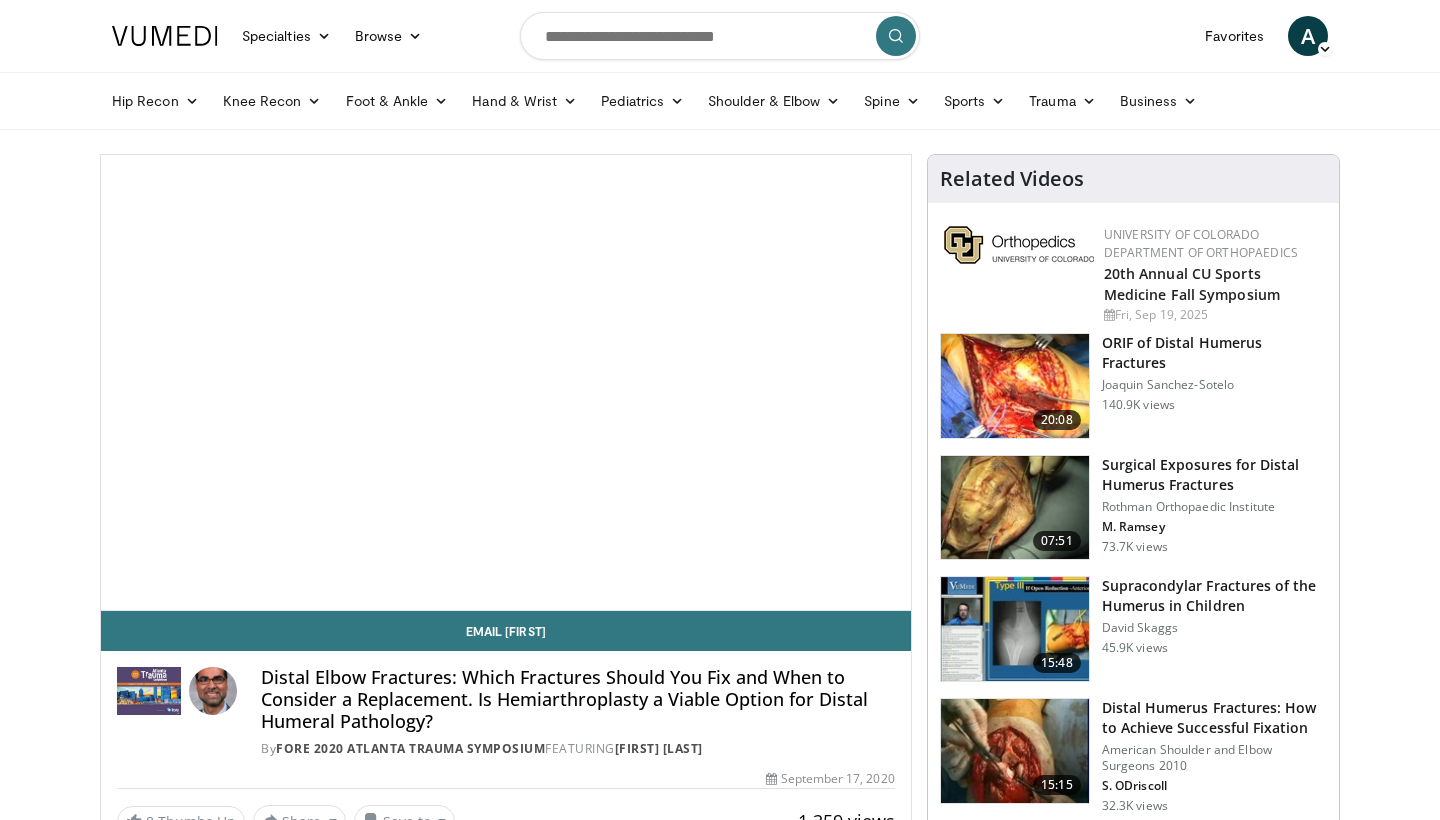 scroll, scrollTop: 0, scrollLeft: 0, axis: both 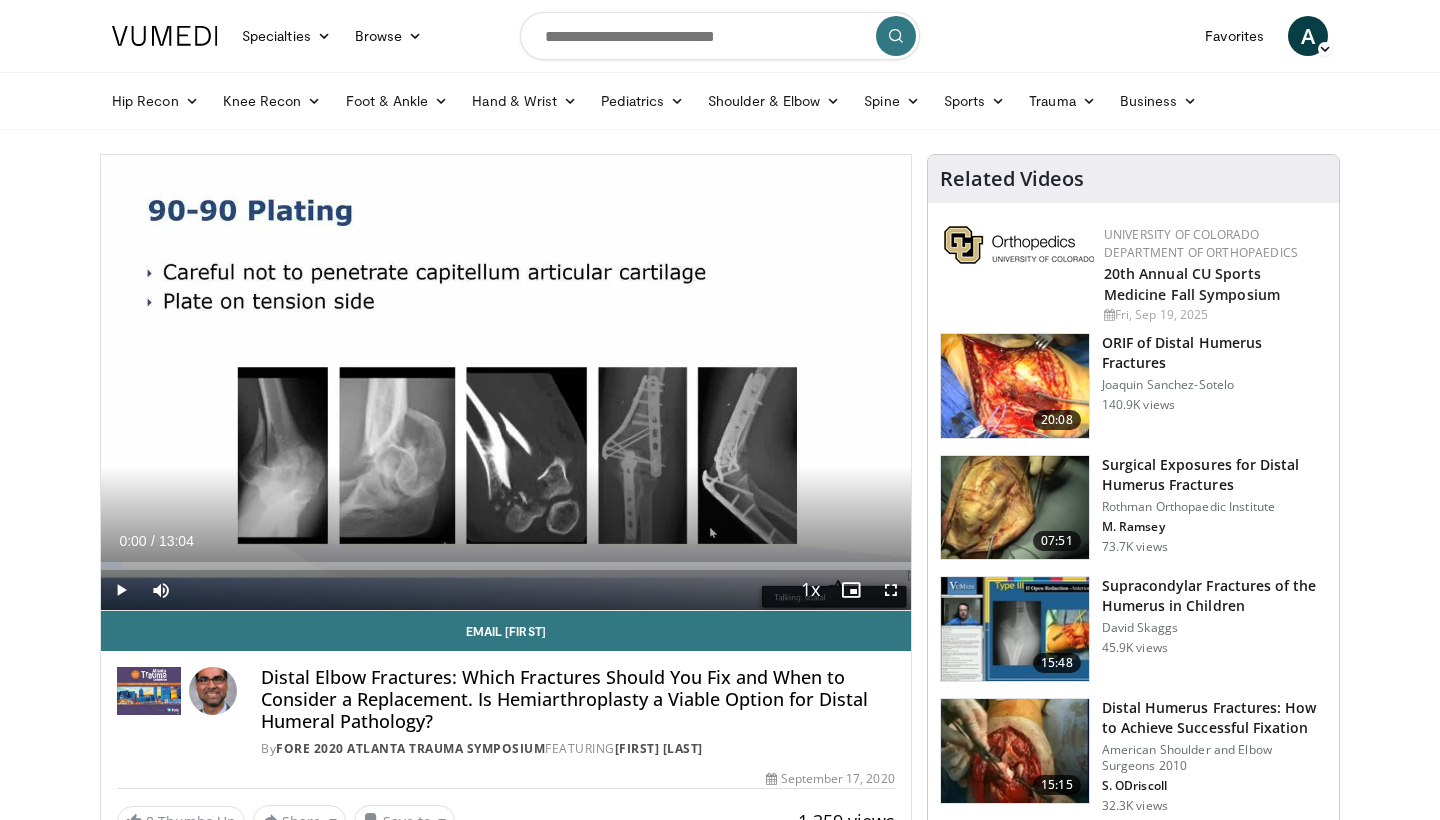 click on "10 seconds
Tap to unmute" at bounding box center [506, 382] 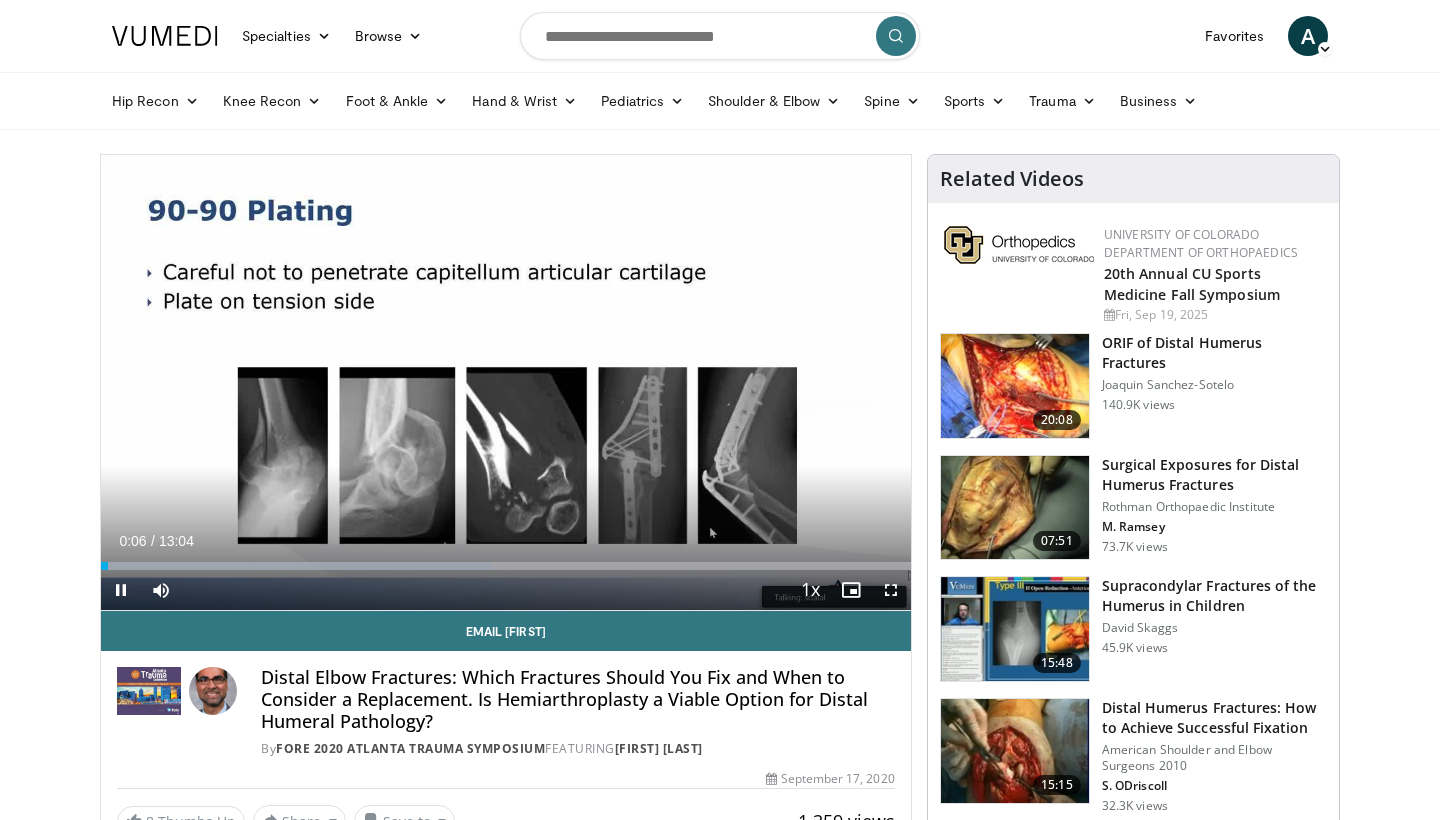 click at bounding box center (891, 590) 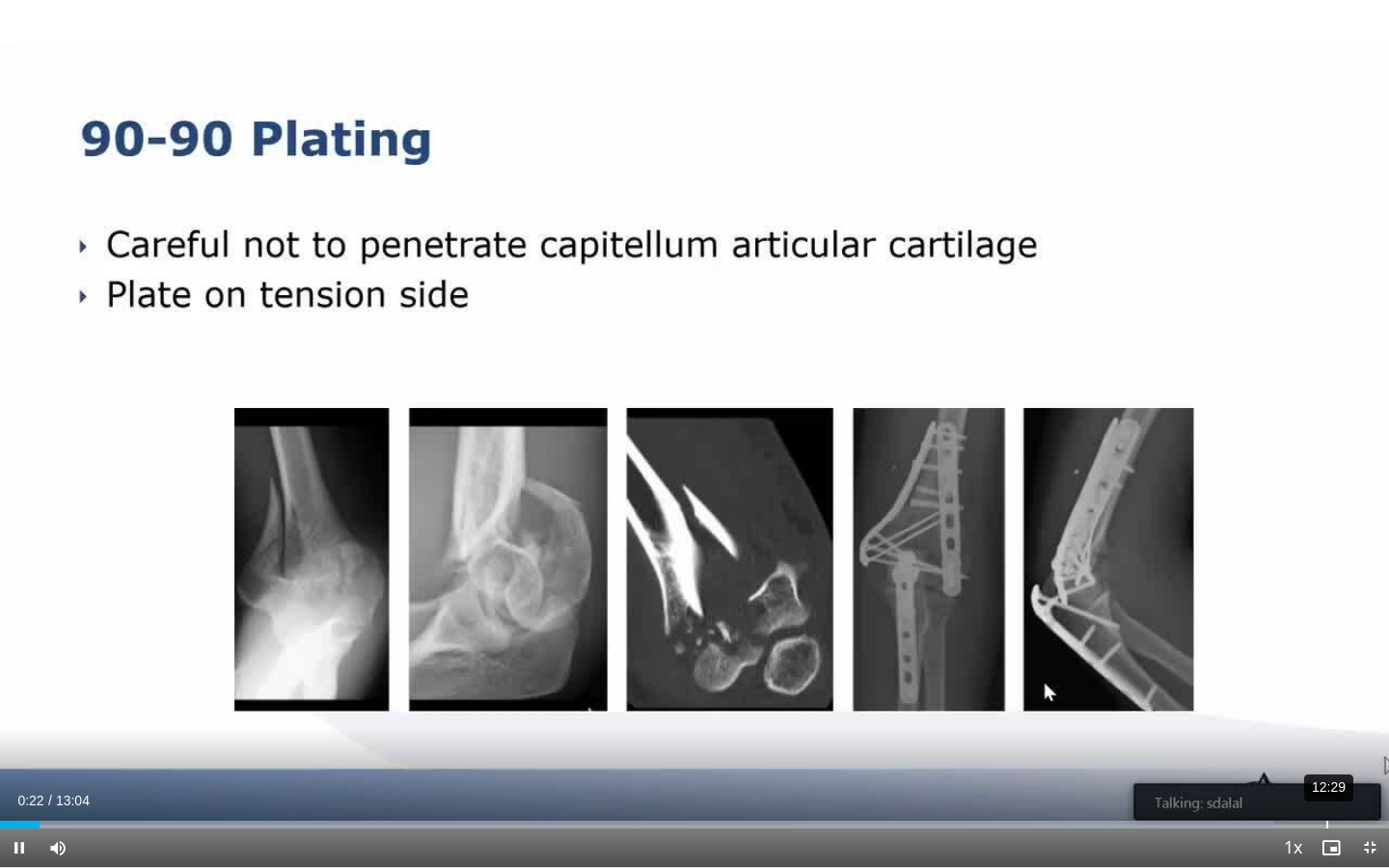 click on "12:29" at bounding box center [1327, 825] 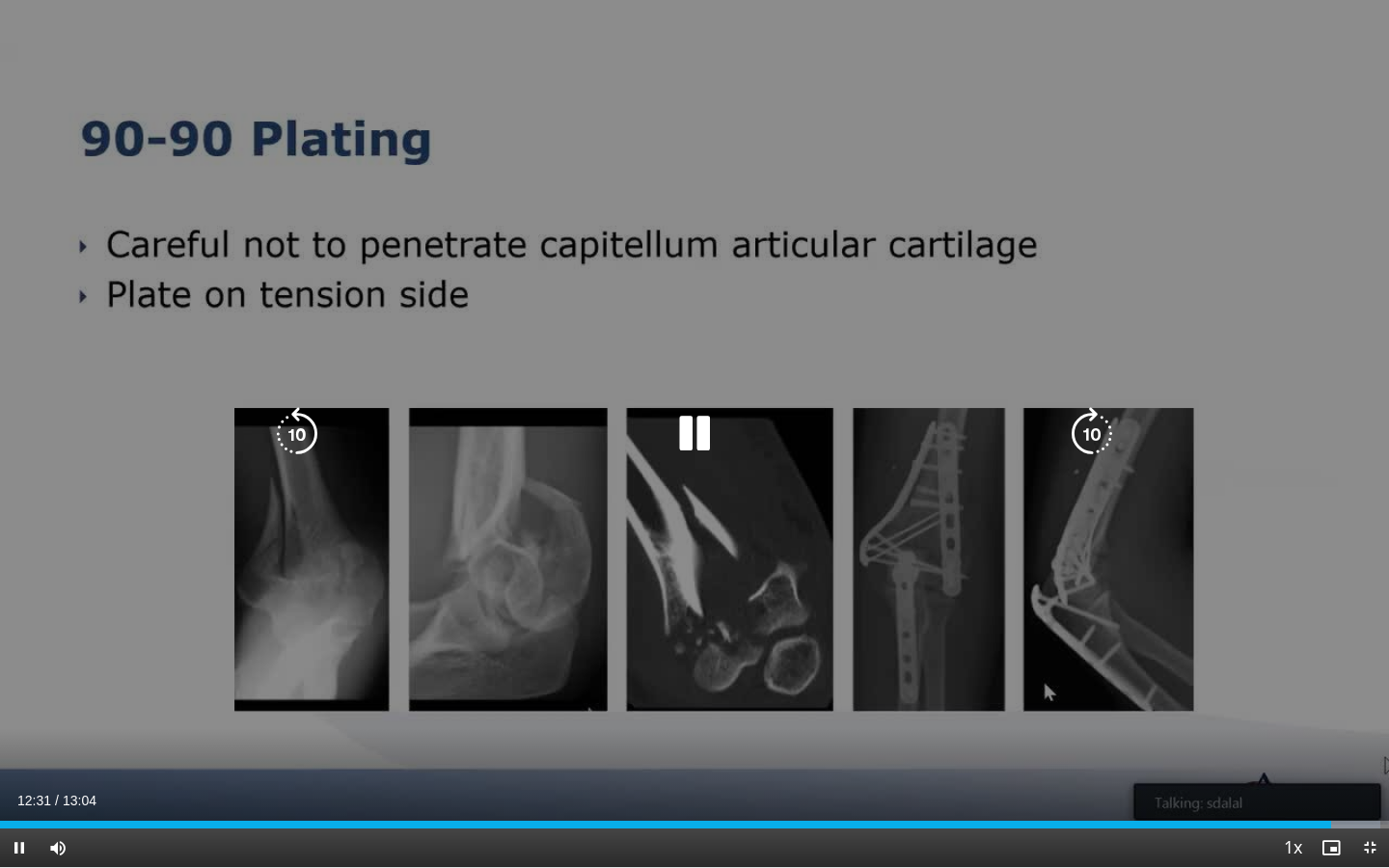 click on "10 seconds
Tap to unmute" at bounding box center (694, 433) 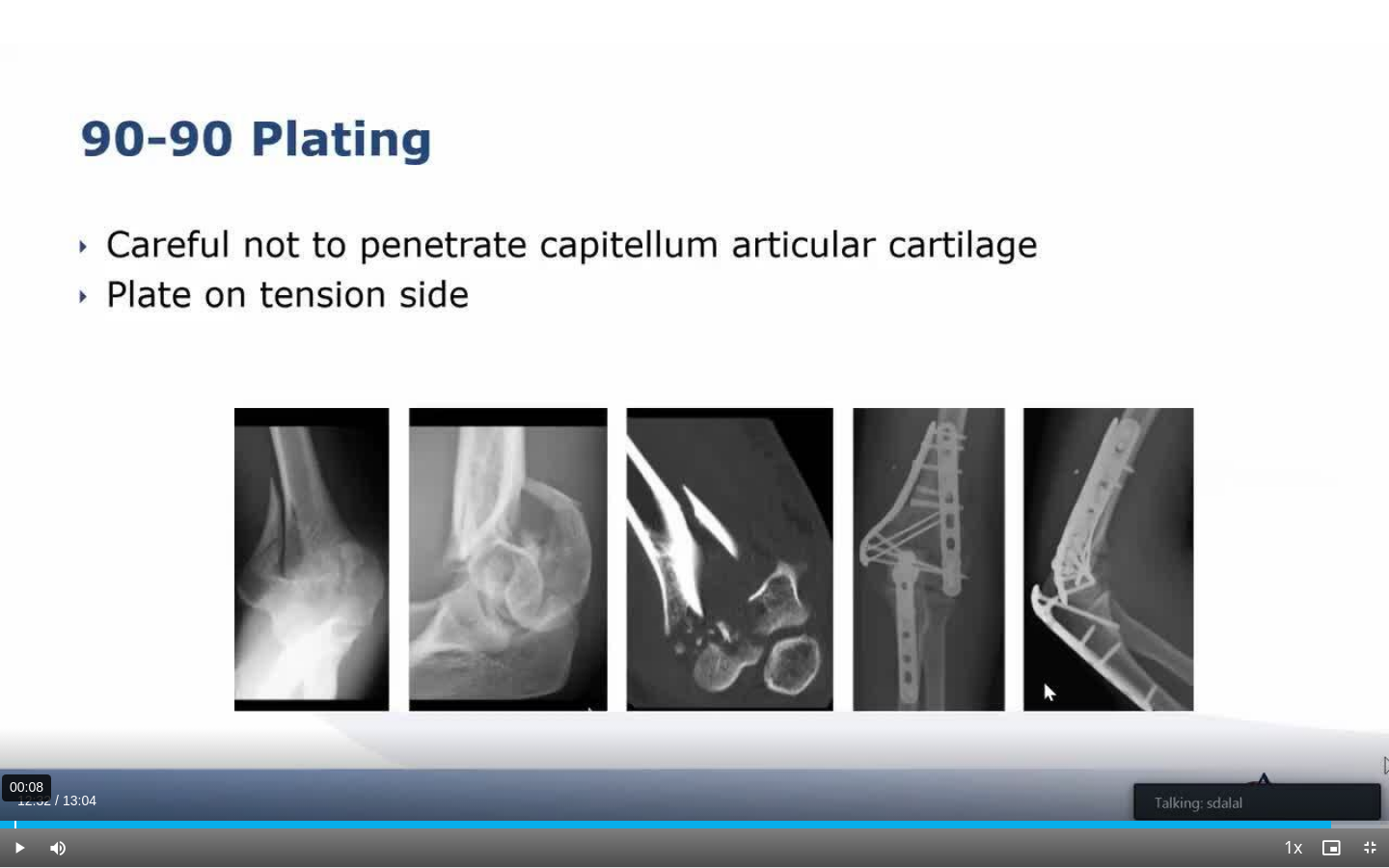 click on "12:32" at bounding box center [666, 825] 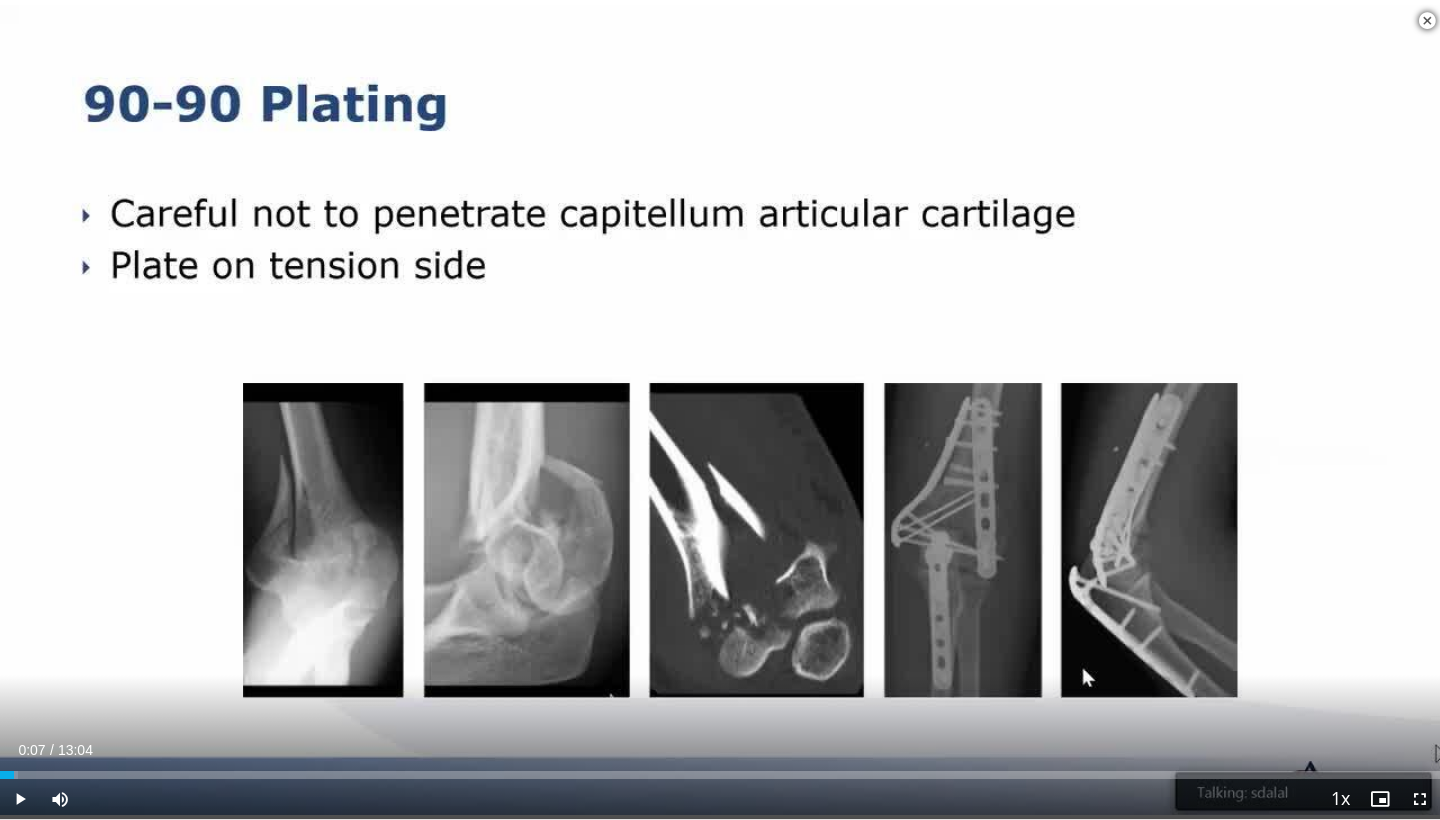 scroll, scrollTop: 261, scrollLeft: 0, axis: vertical 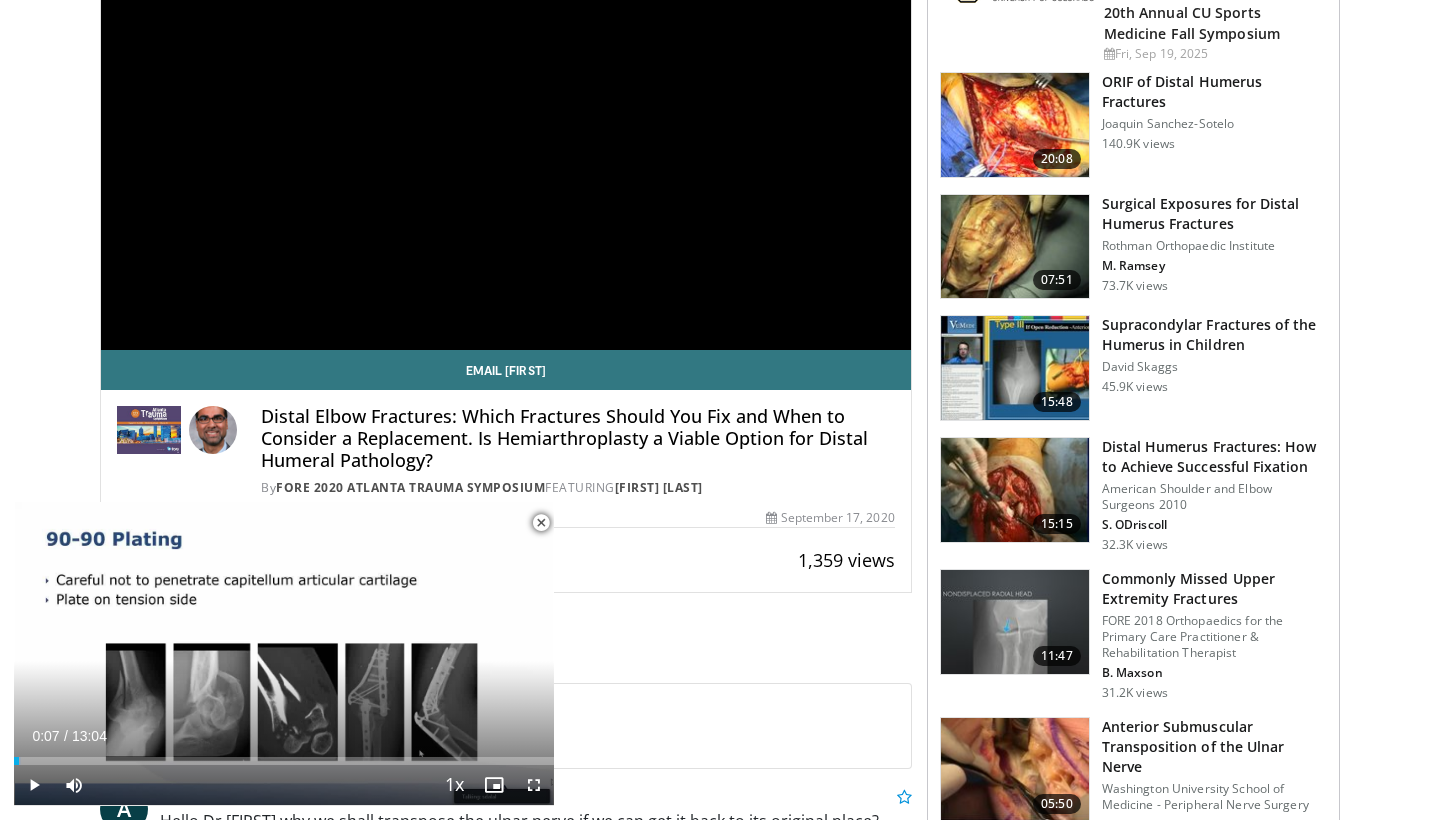 click at bounding box center (541, 523) 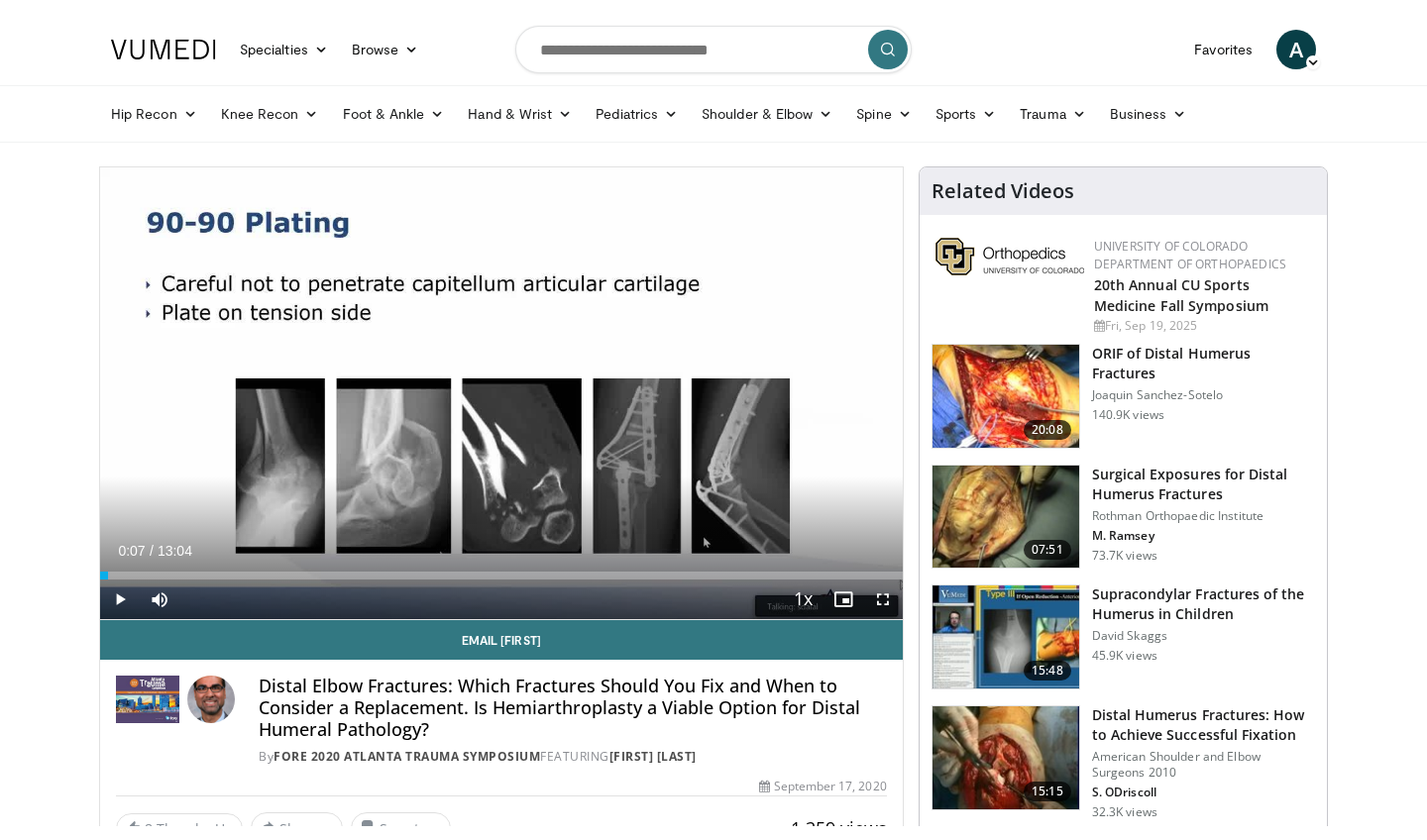 scroll, scrollTop: 0, scrollLeft: 0, axis: both 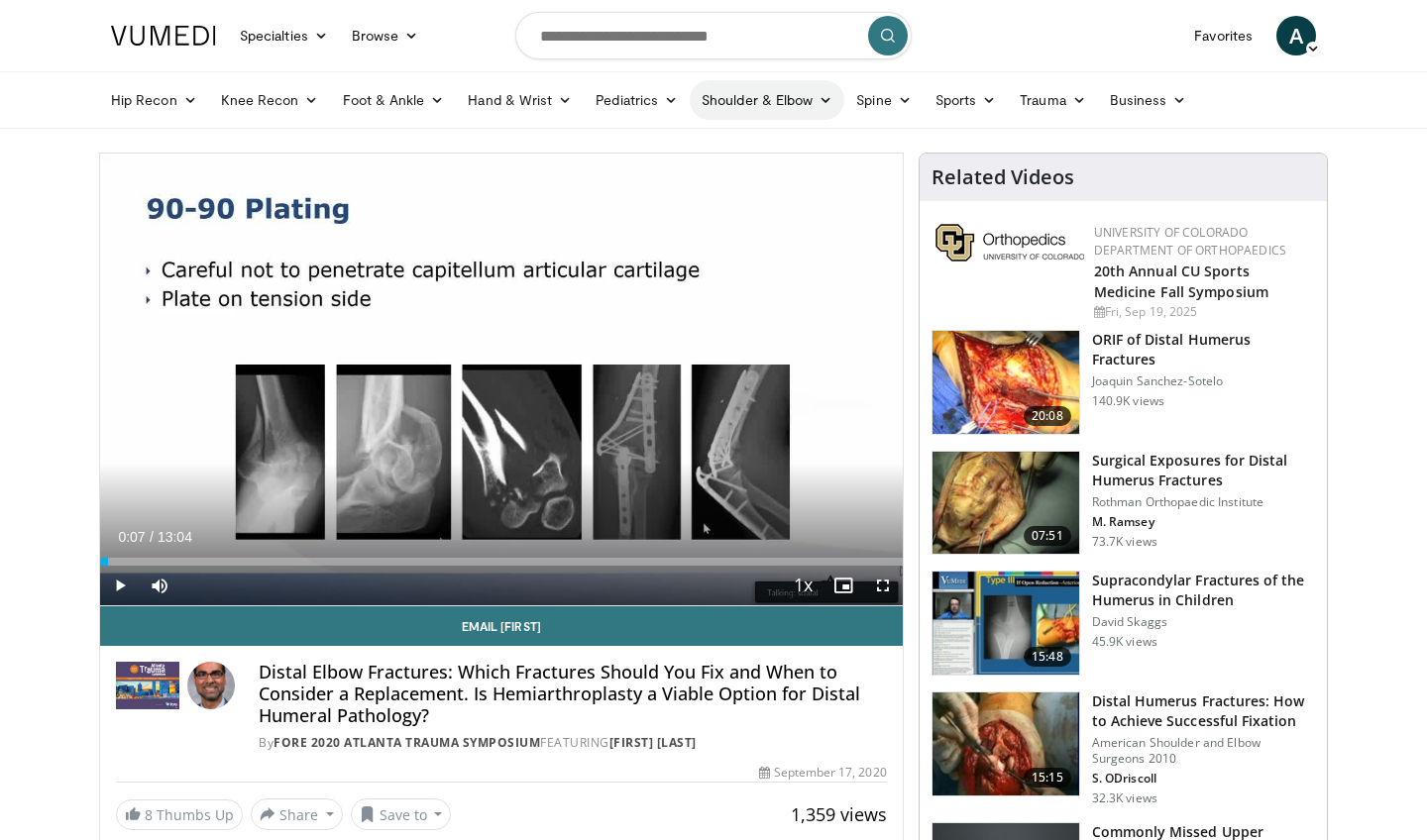 click on "Shoulder & Elbow" at bounding box center [767, 100] 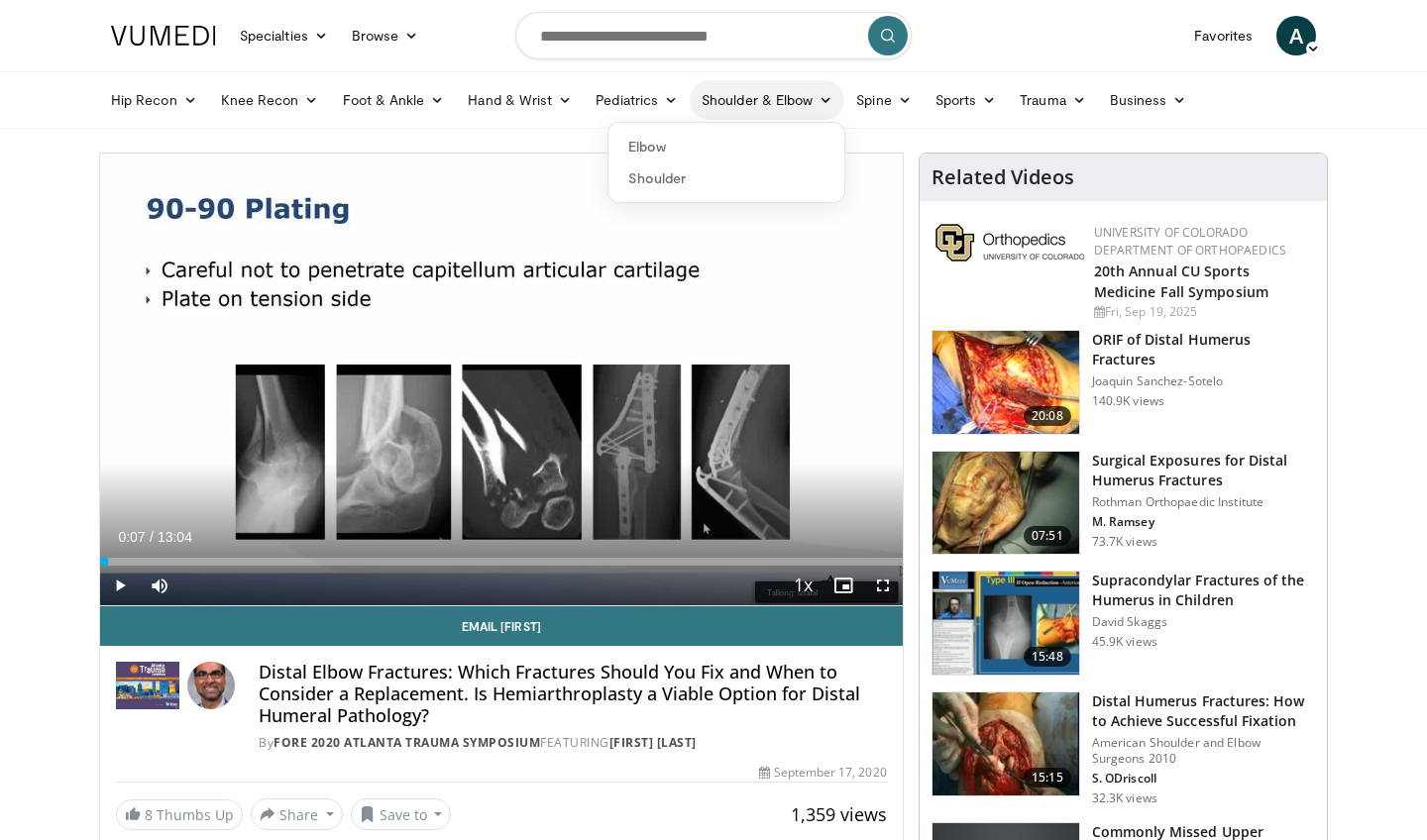 click on "Shoulder & Elbow" at bounding box center (767, 100) 